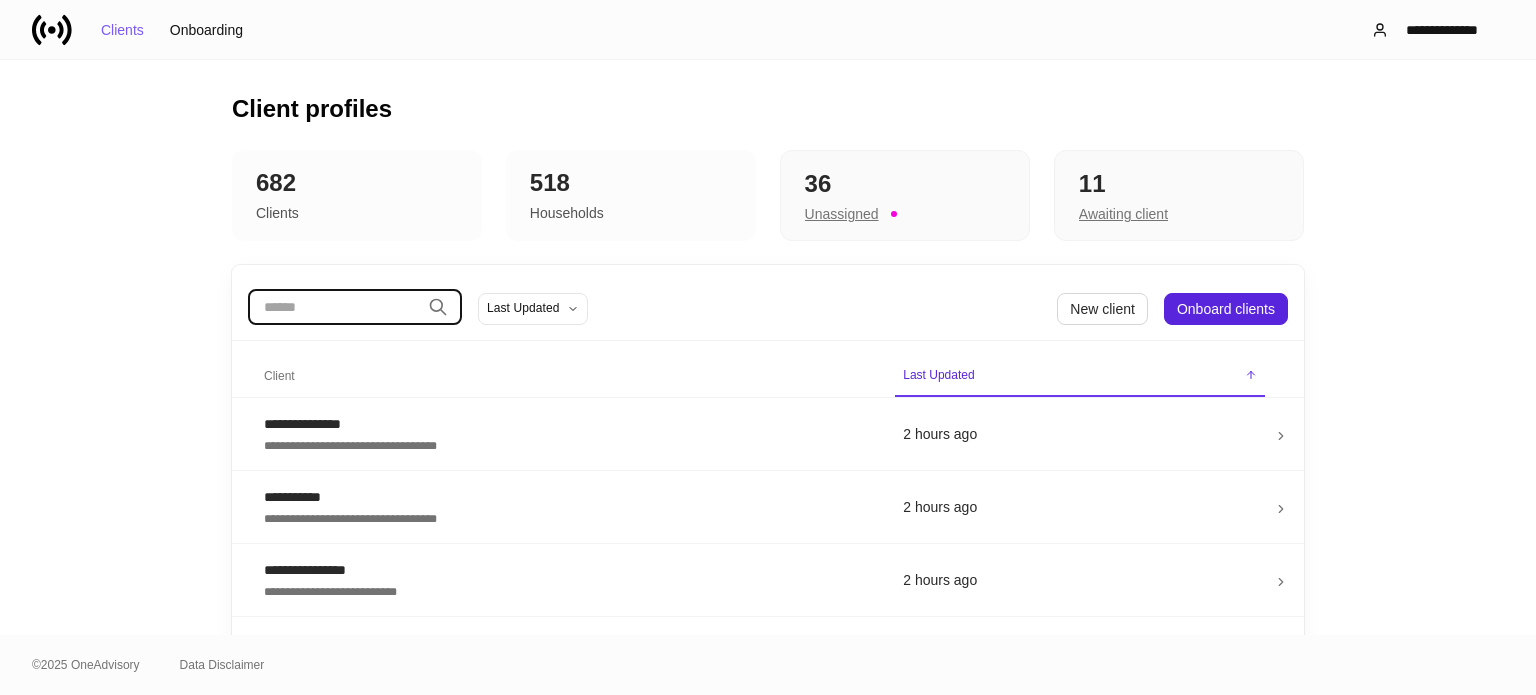 scroll, scrollTop: 0, scrollLeft: 0, axis: both 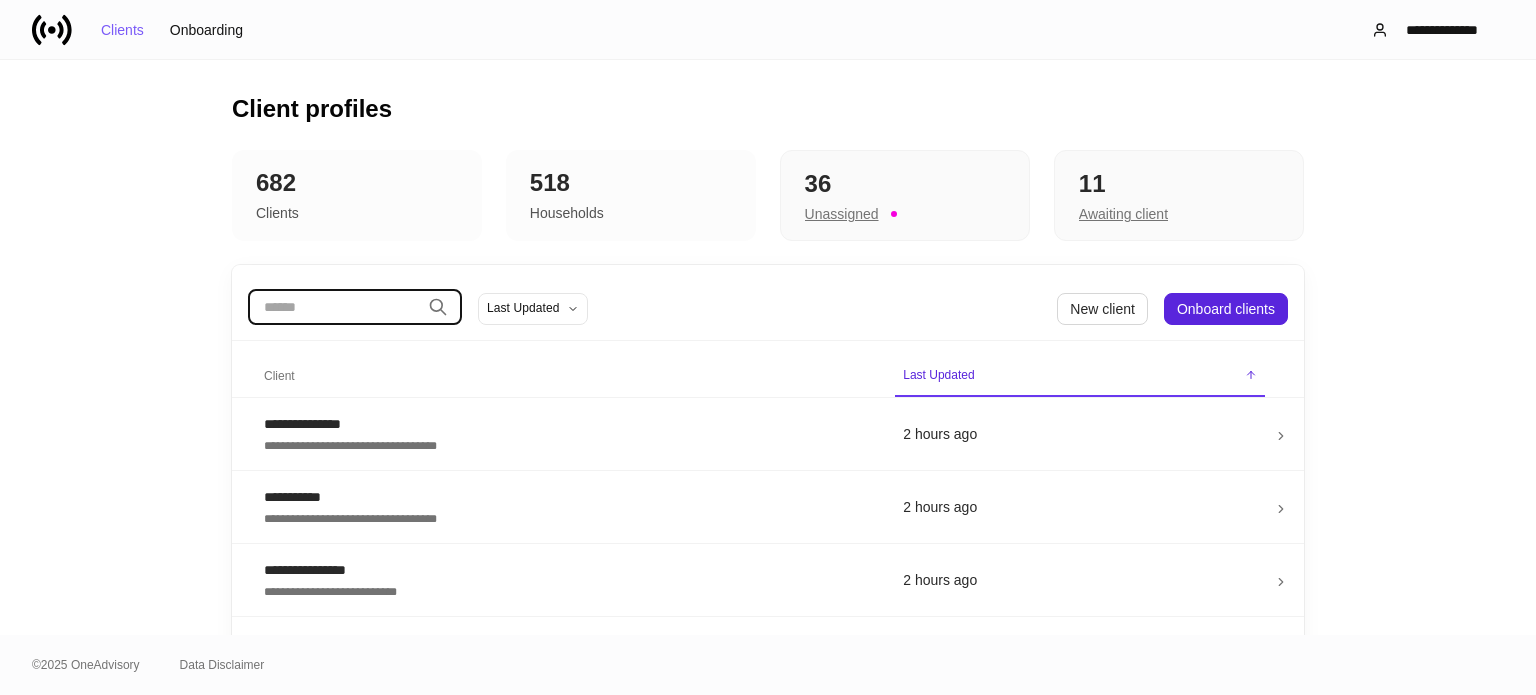 click at bounding box center [334, 307] 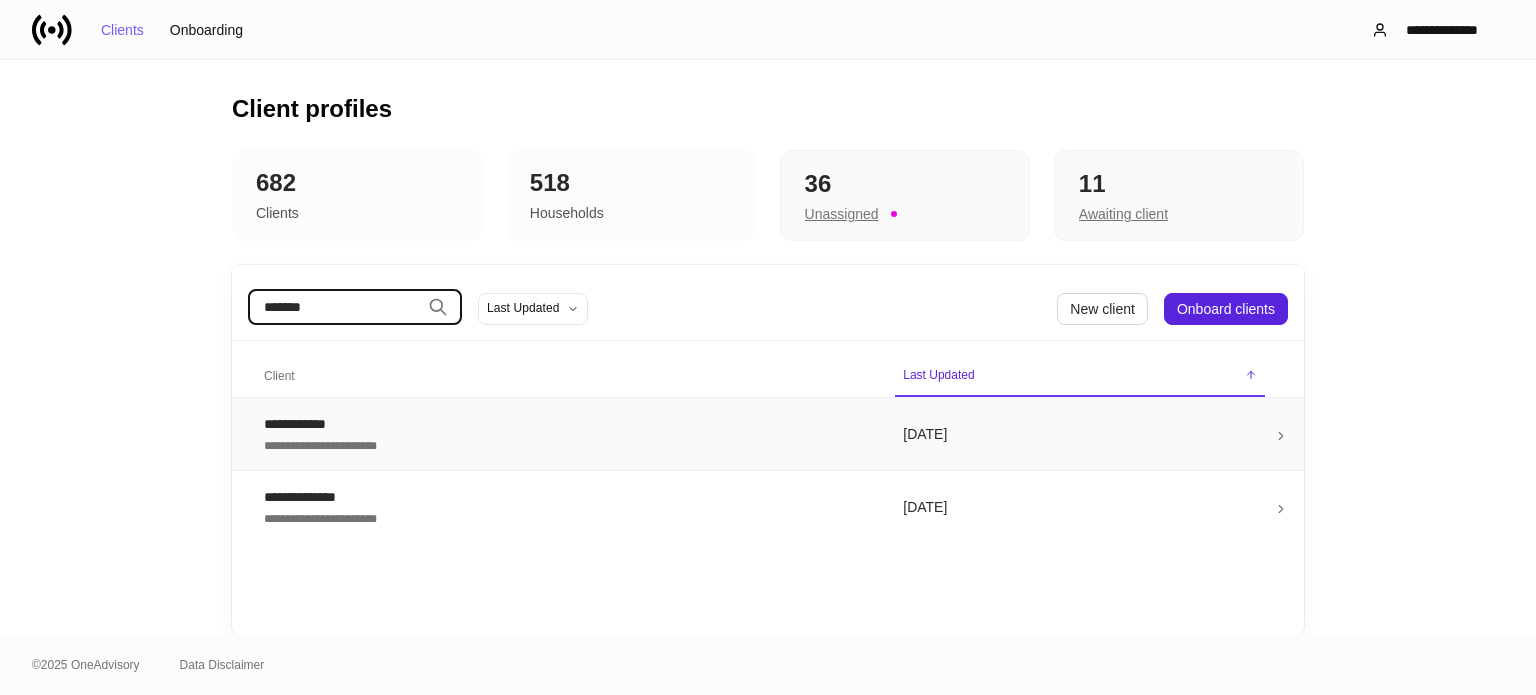 type on "******" 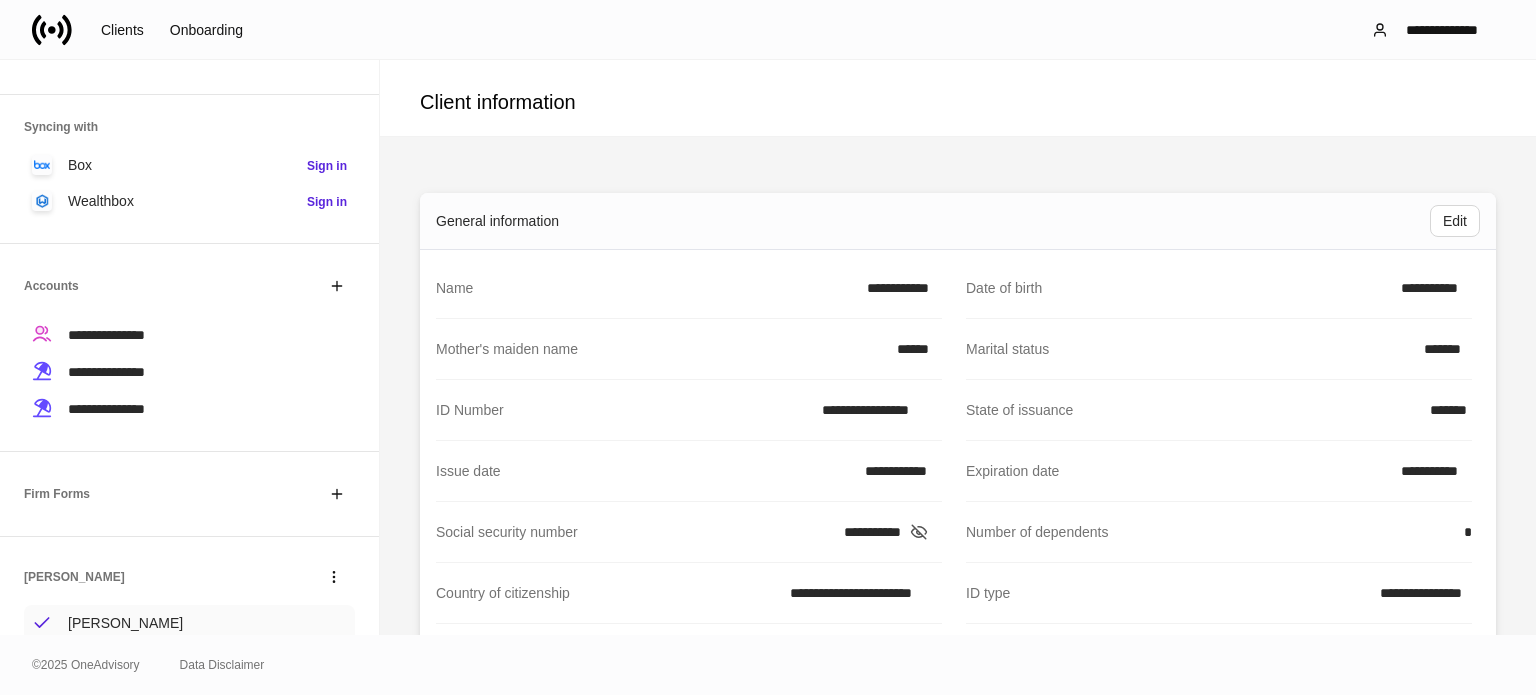 scroll, scrollTop: 332, scrollLeft: 0, axis: vertical 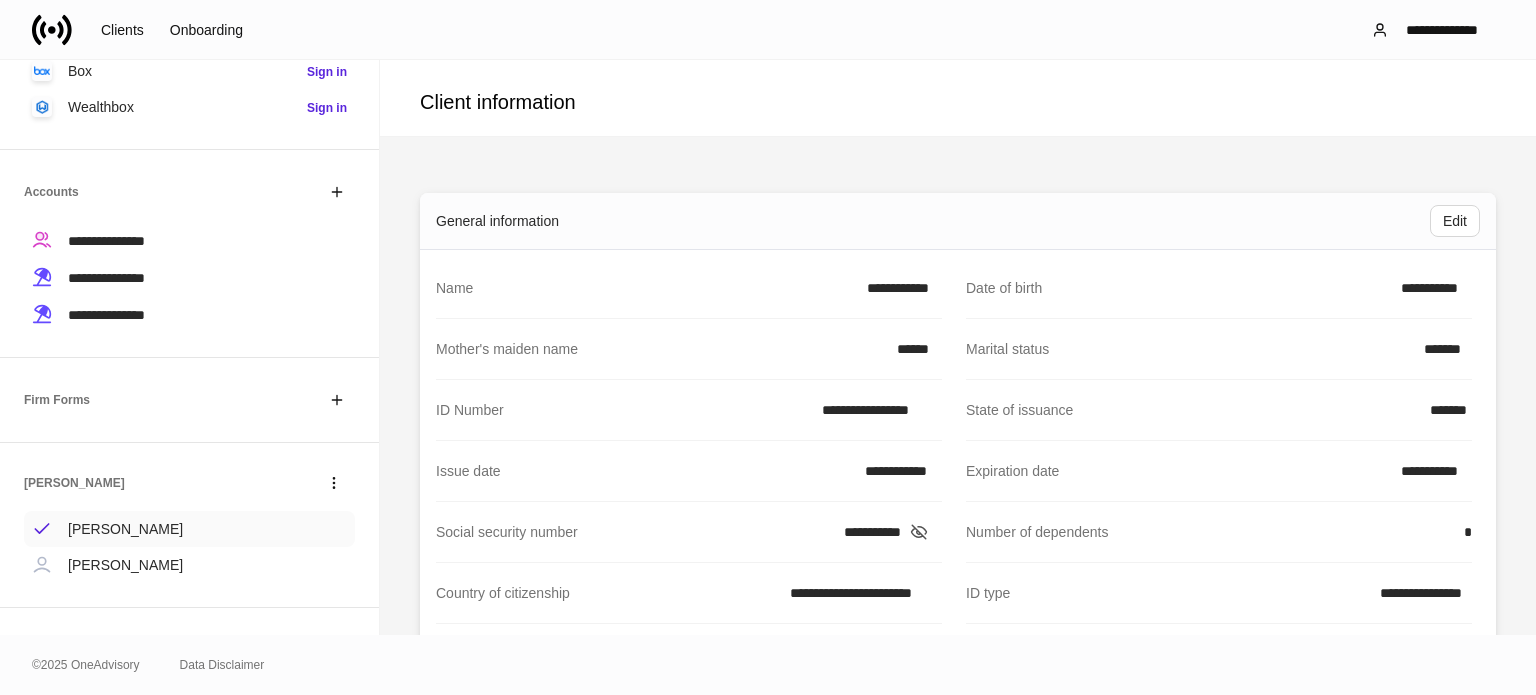 click on "[PERSON_NAME]" at bounding box center (125, 529) 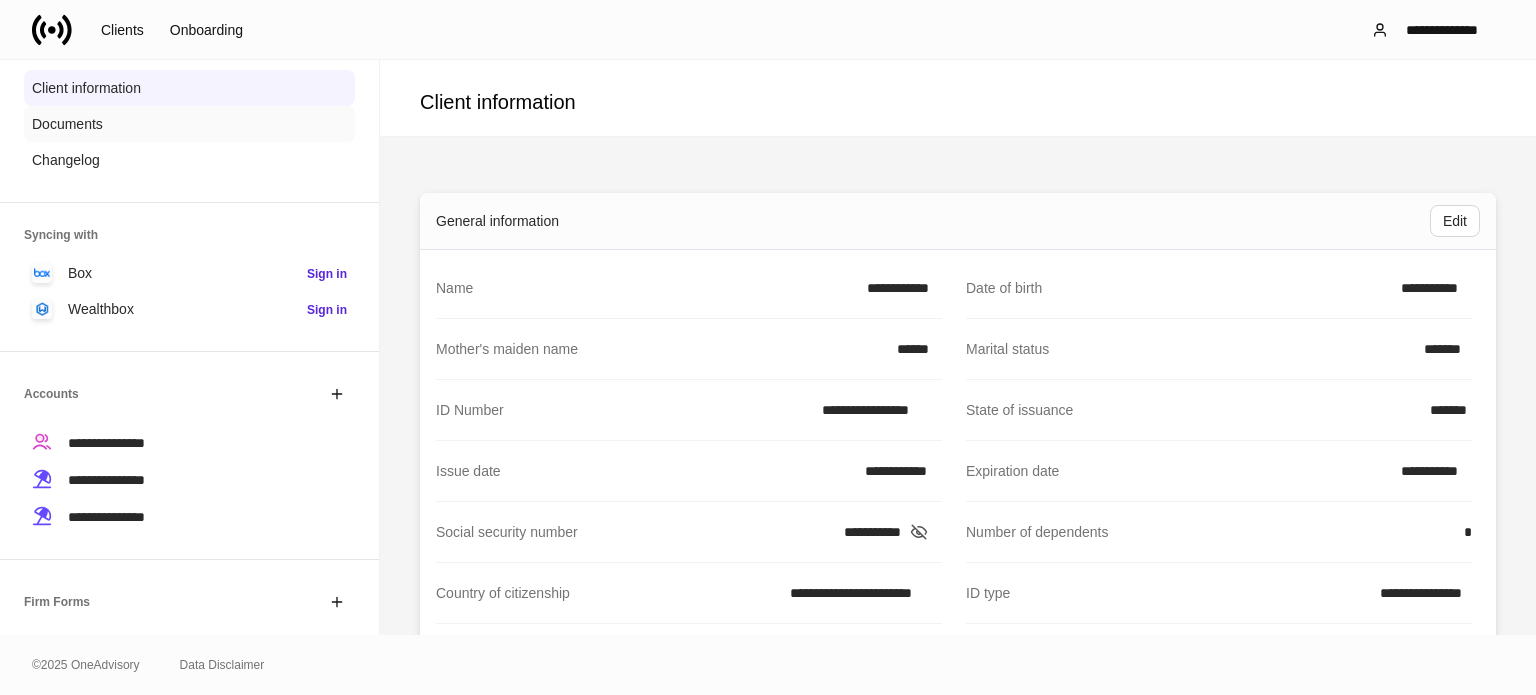 scroll, scrollTop: 0, scrollLeft: 0, axis: both 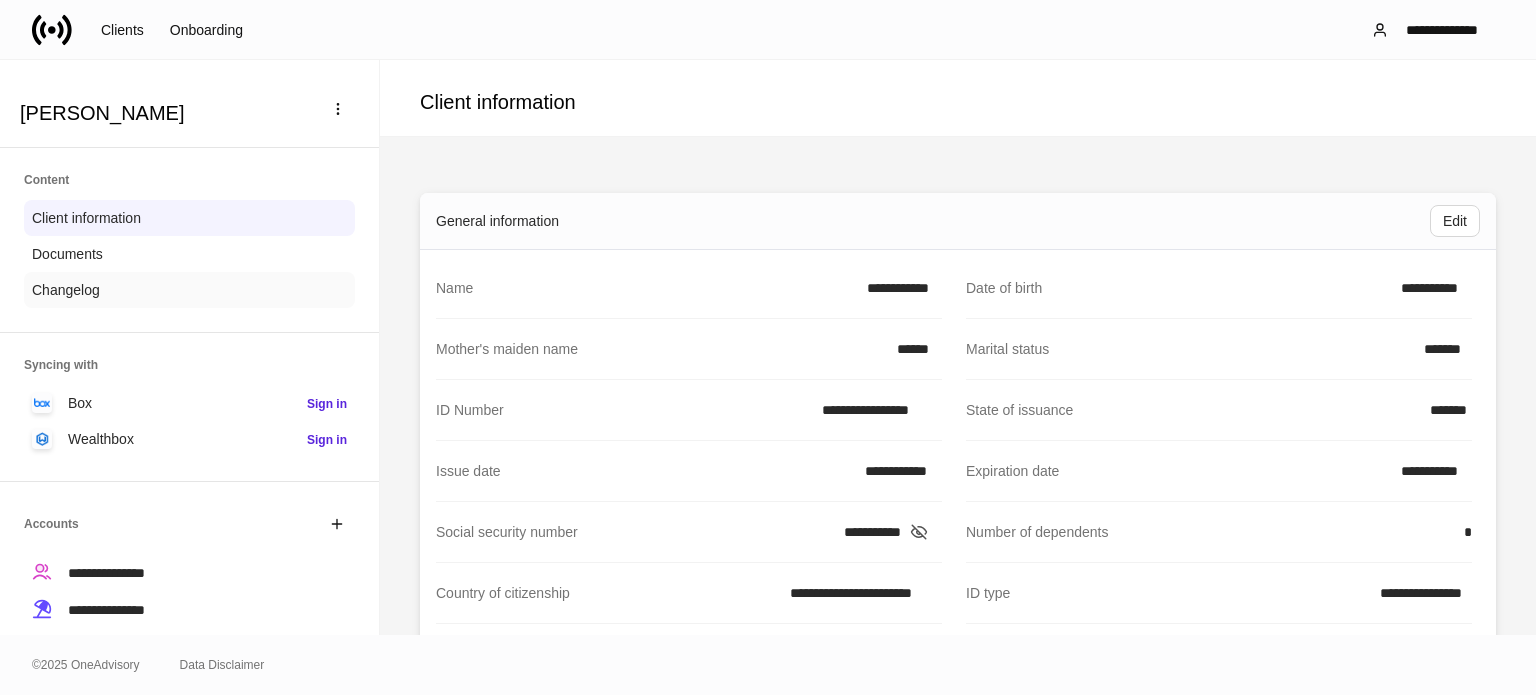 click on "Changelog" at bounding box center [189, 290] 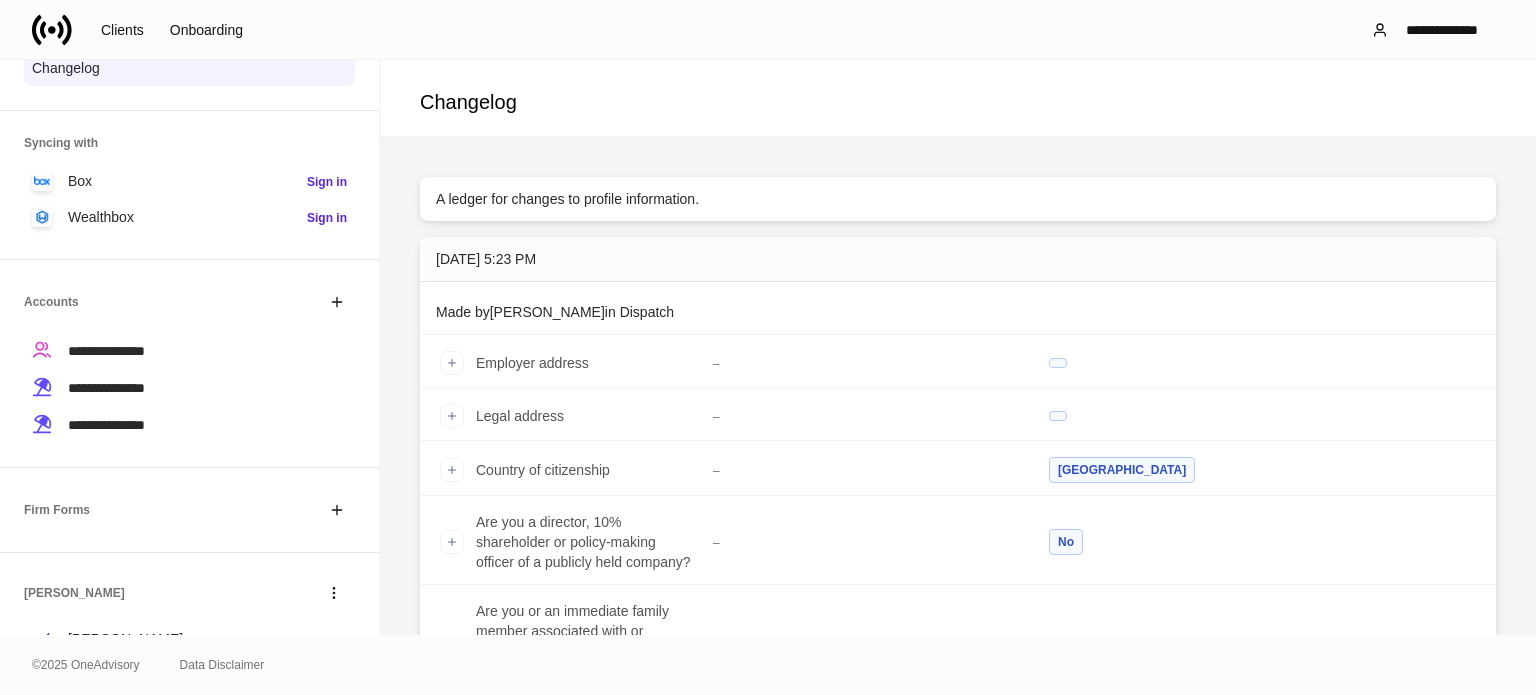 scroll, scrollTop: 332, scrollLeft: 0, axis: vertical 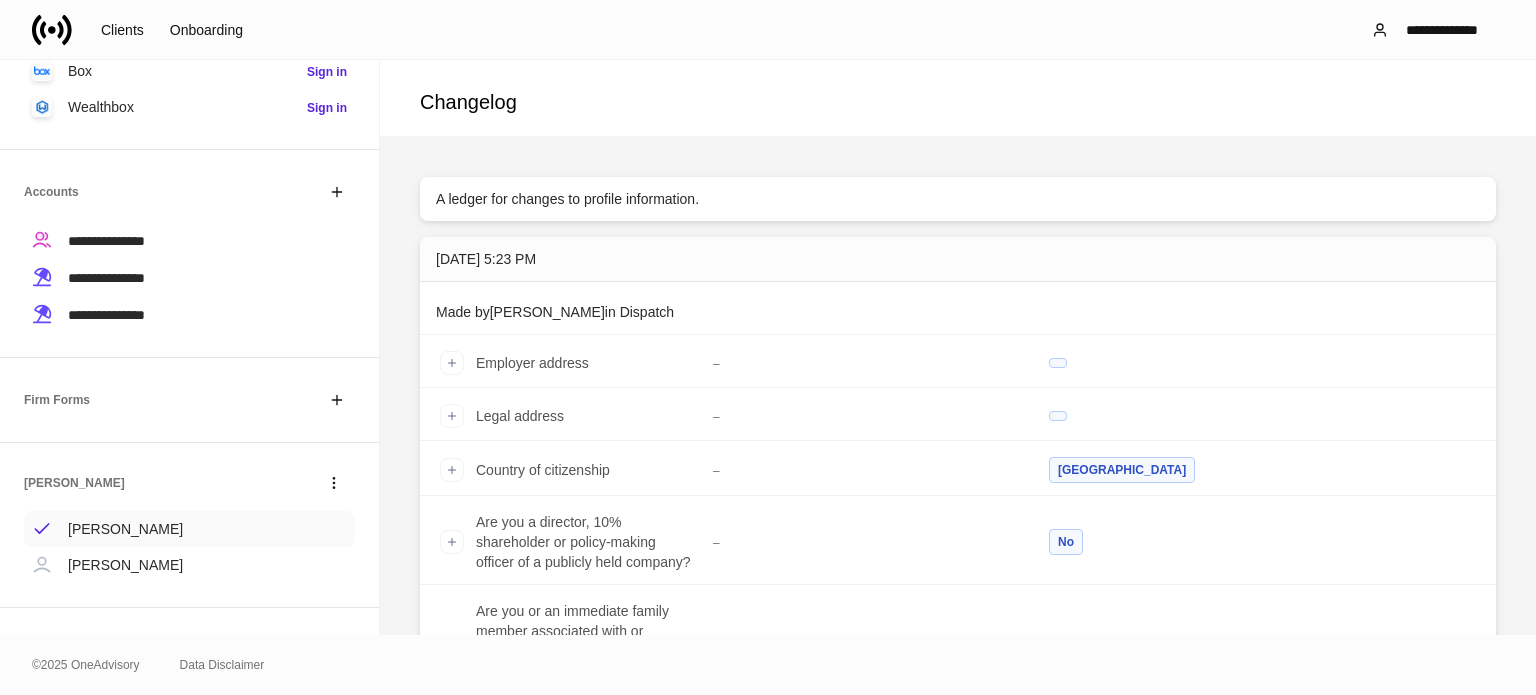 click on "[PERSON_NAME]" at bounding box center [189, 529] 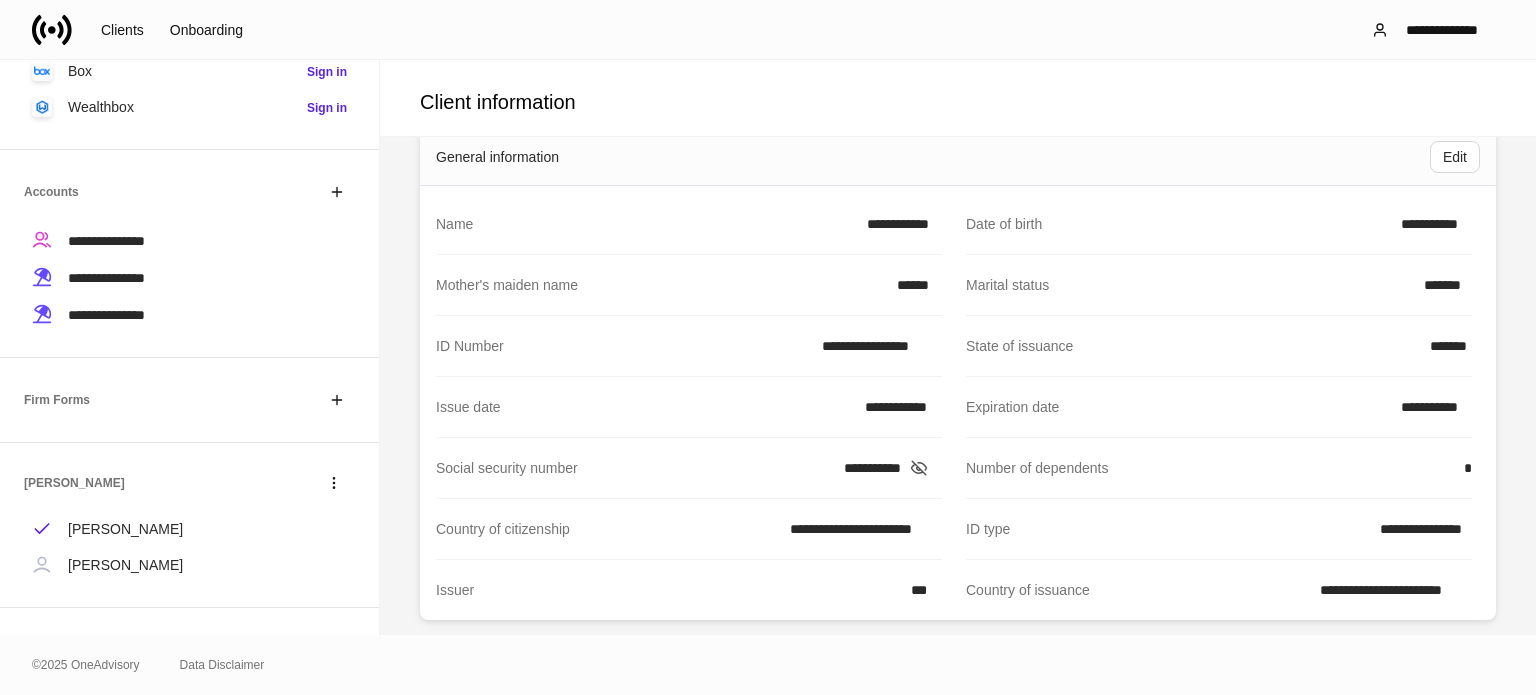 scroll, scrollTop: 100, scrollLeft: 0, axis: vertical 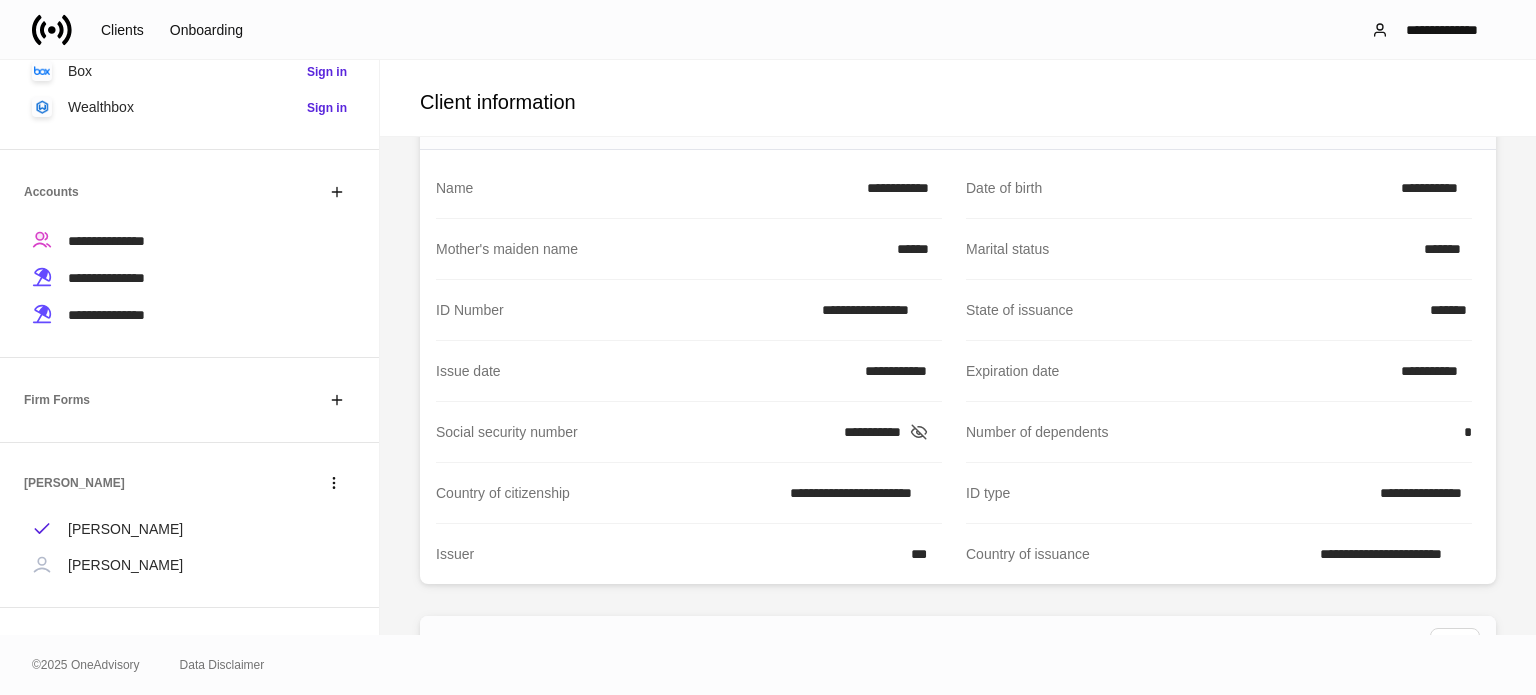 drag, startPoint x: 787, startPoint y: 362, endPoint x: 809, endPoint y: 362, distance: 22 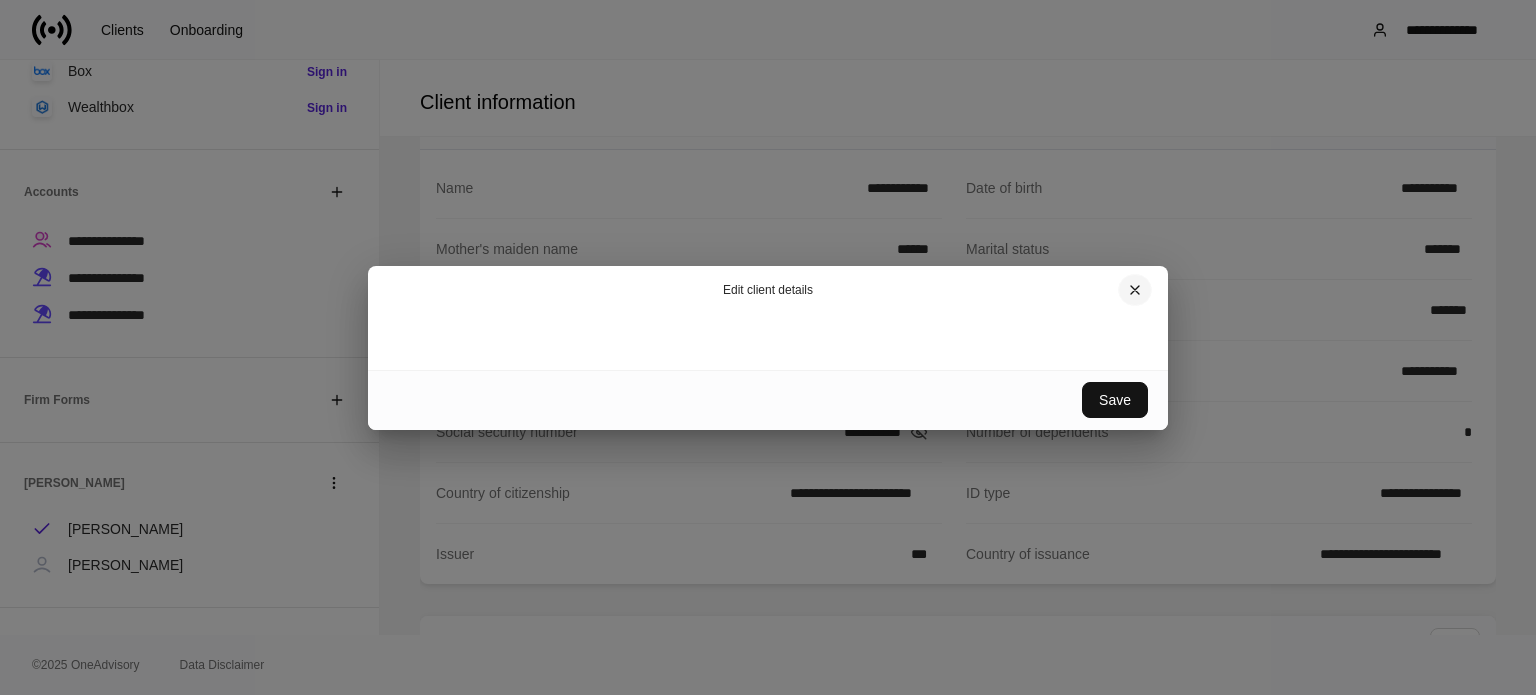 click 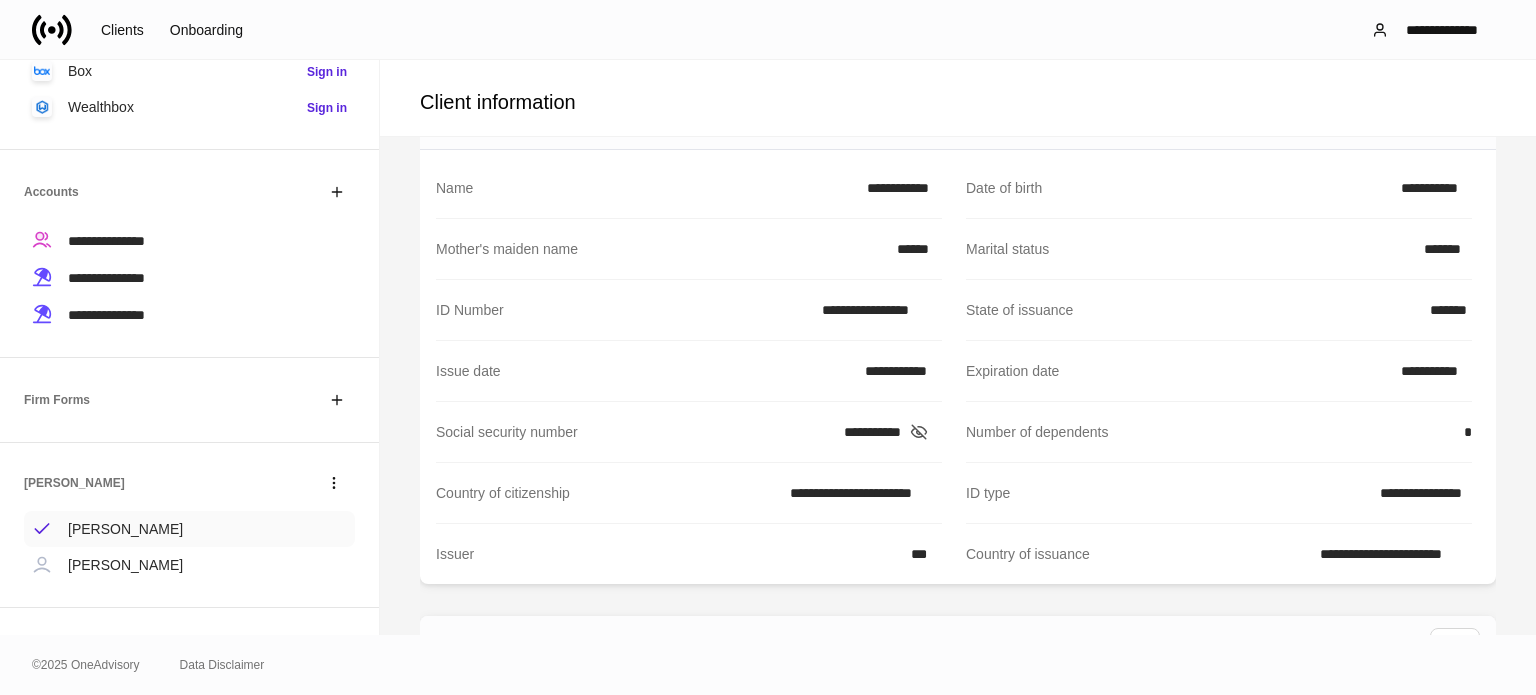 click on "[PERSON_NAME]" at bounding box center (189, 529) 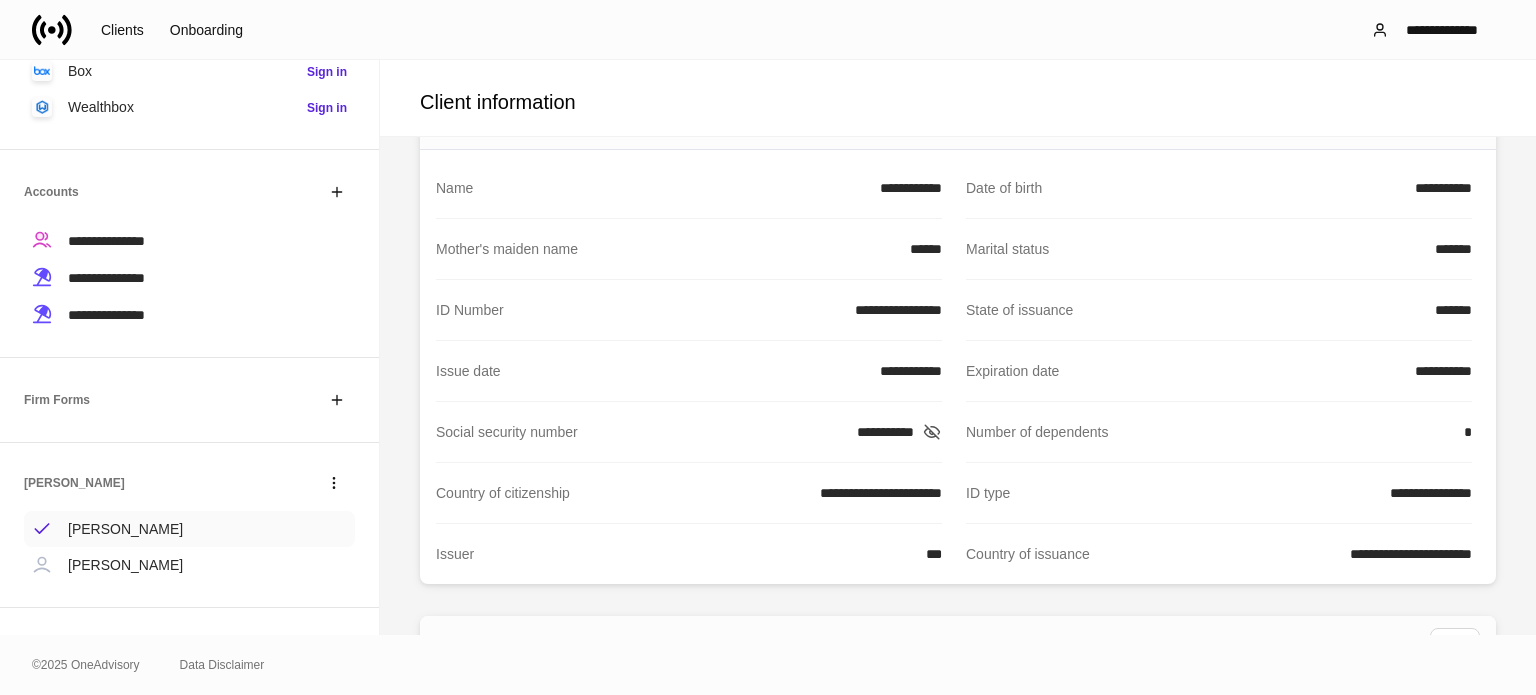 scroll, scrollTop: 0, scrollLeft: 0, axis: both 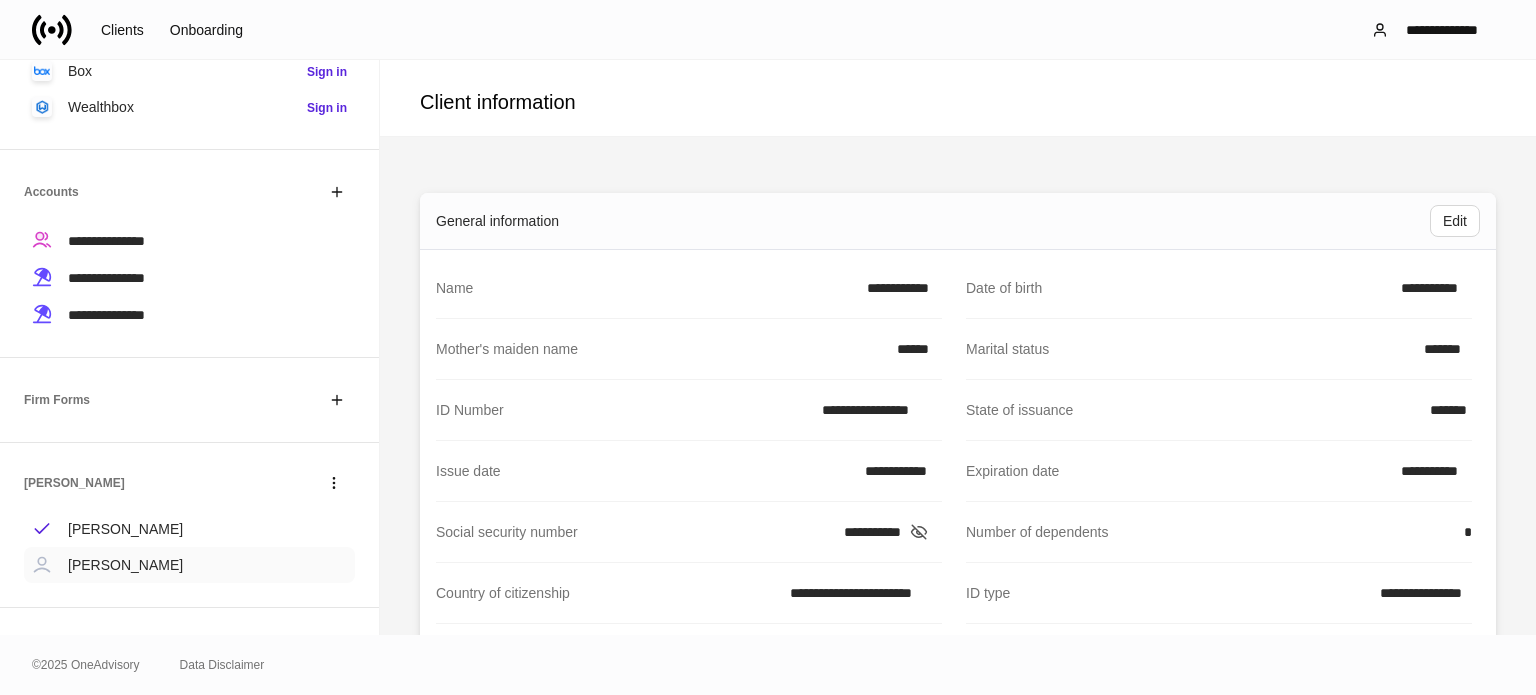 click on "[PERSON_NAME]" at bounding box center [189, 565] 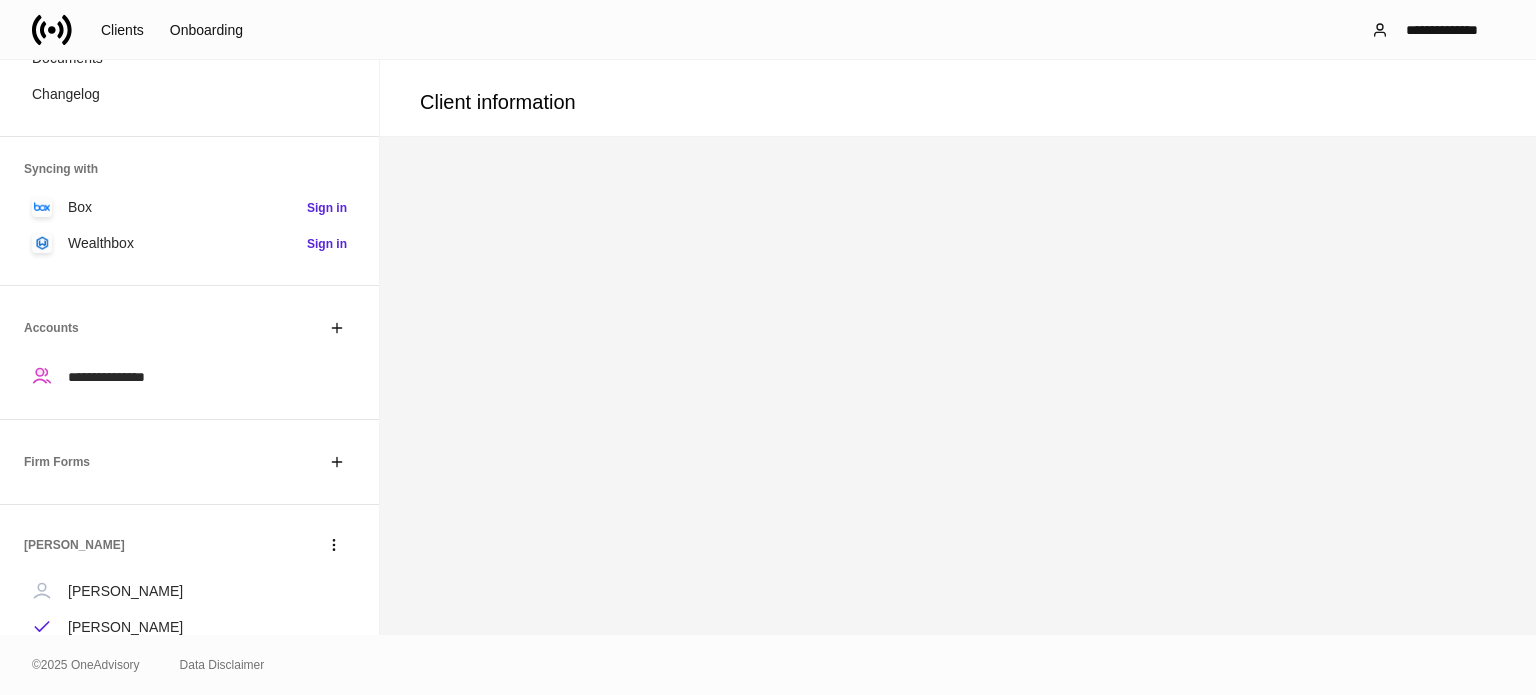 scroll, scrollTop: 260, scrollLeft: 0, axis: vertical 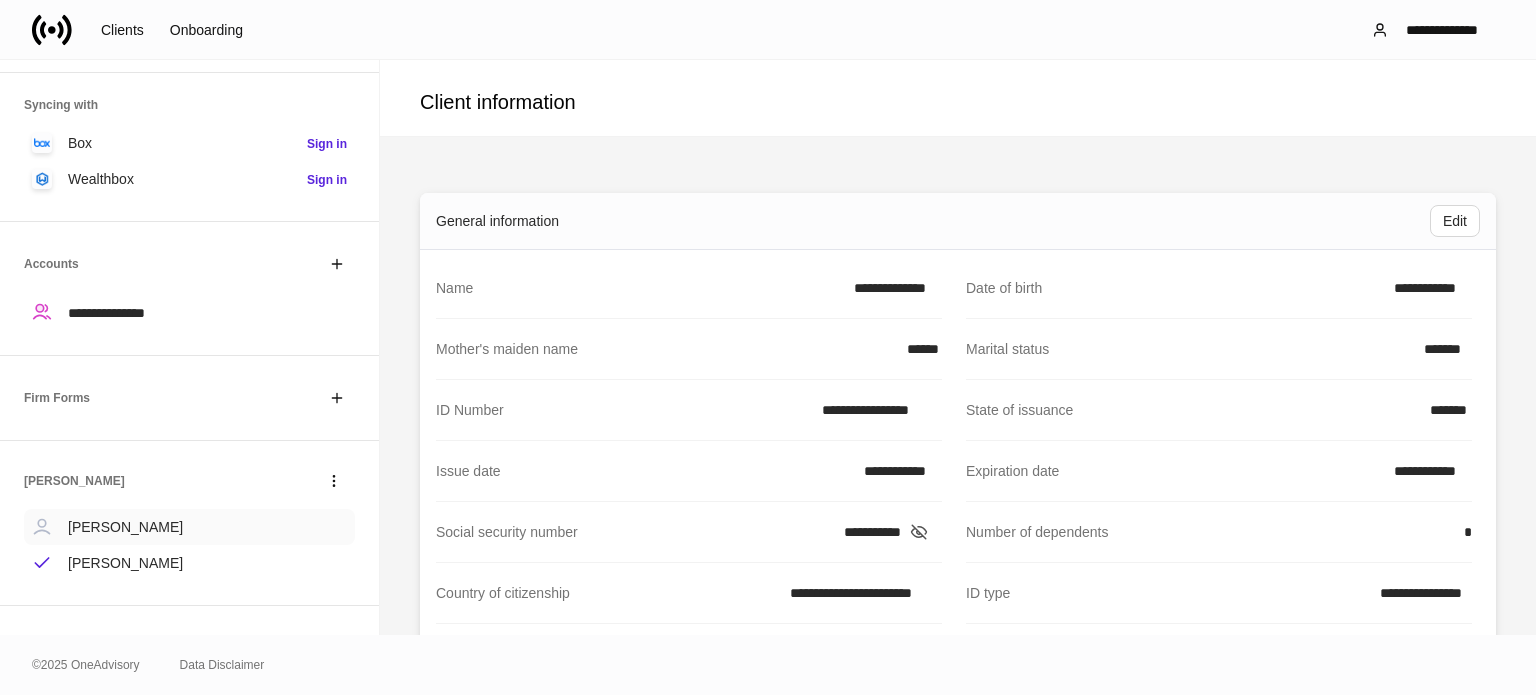 click on "[PERSON_NAME]" at bounding box center (189, 527) 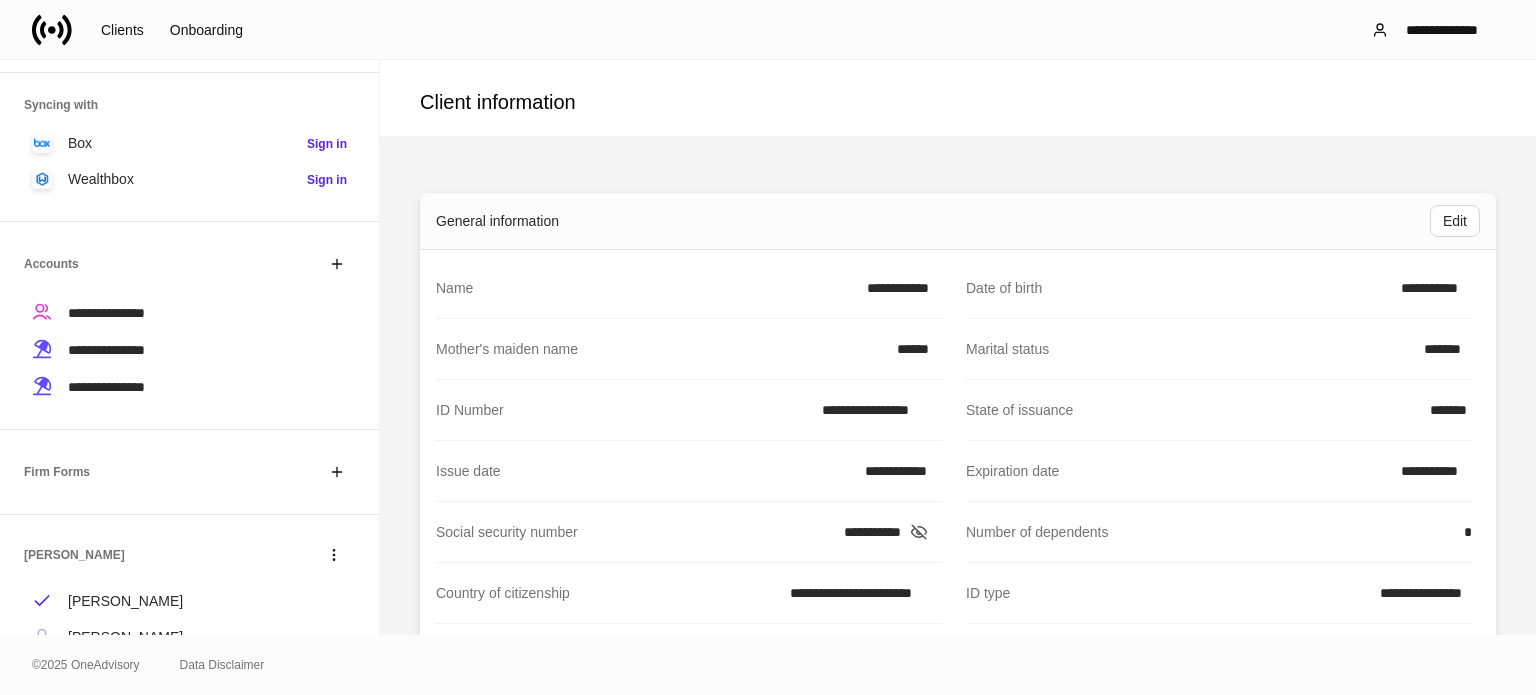 click on "[PERSON_NAME] [PERSON_NAME] [PERSON_NAME]" at bounding box center [189, 597] 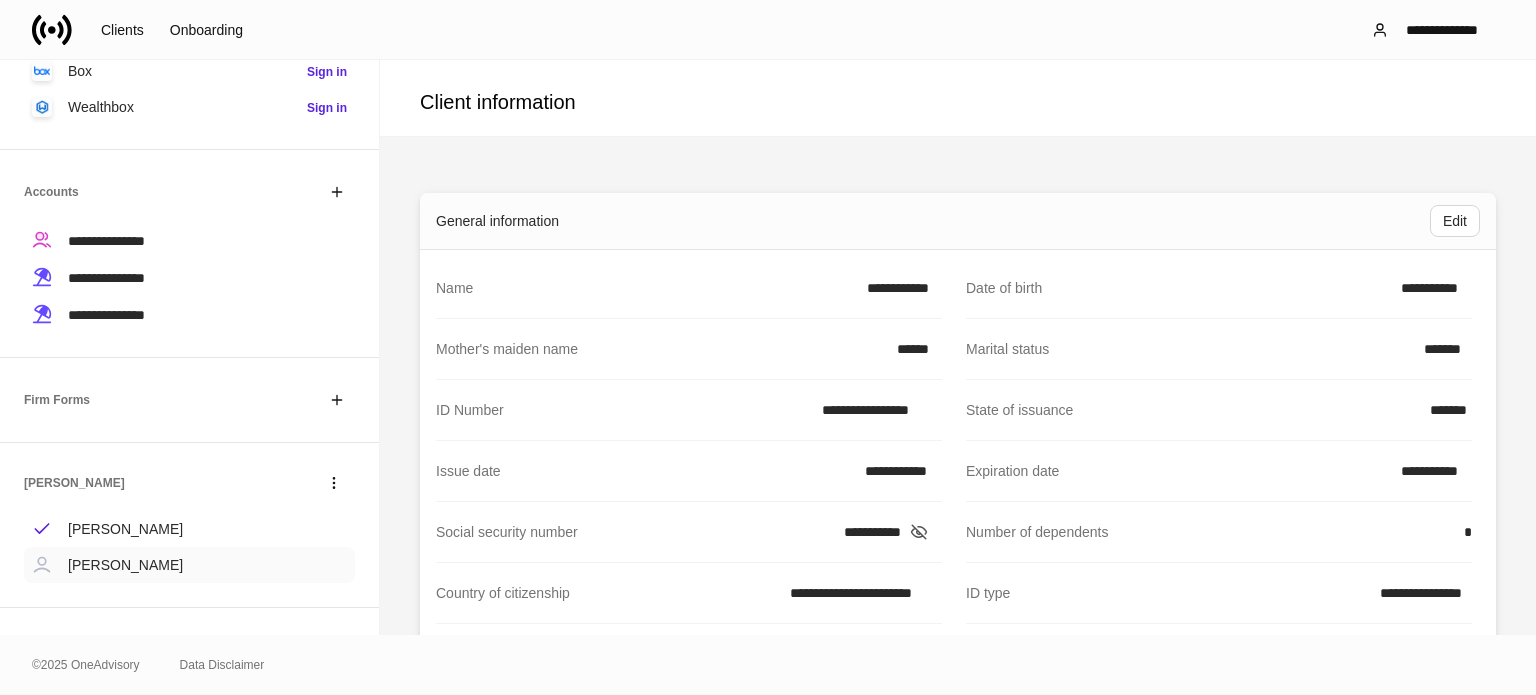 click on "[PERSON_NAME]" at bounding box center (125, 565) 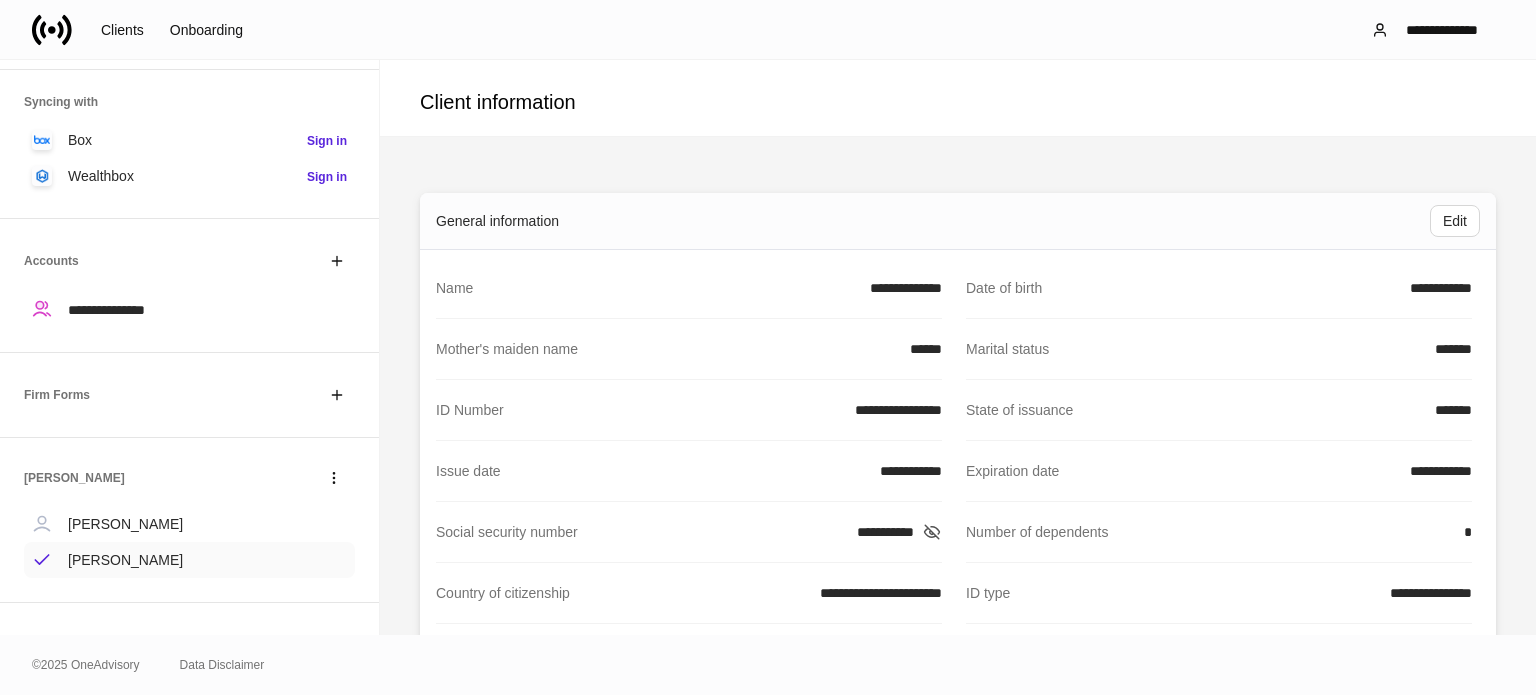 scroll, scrollTop: 260, scrollLeft: 0, axis: vertical 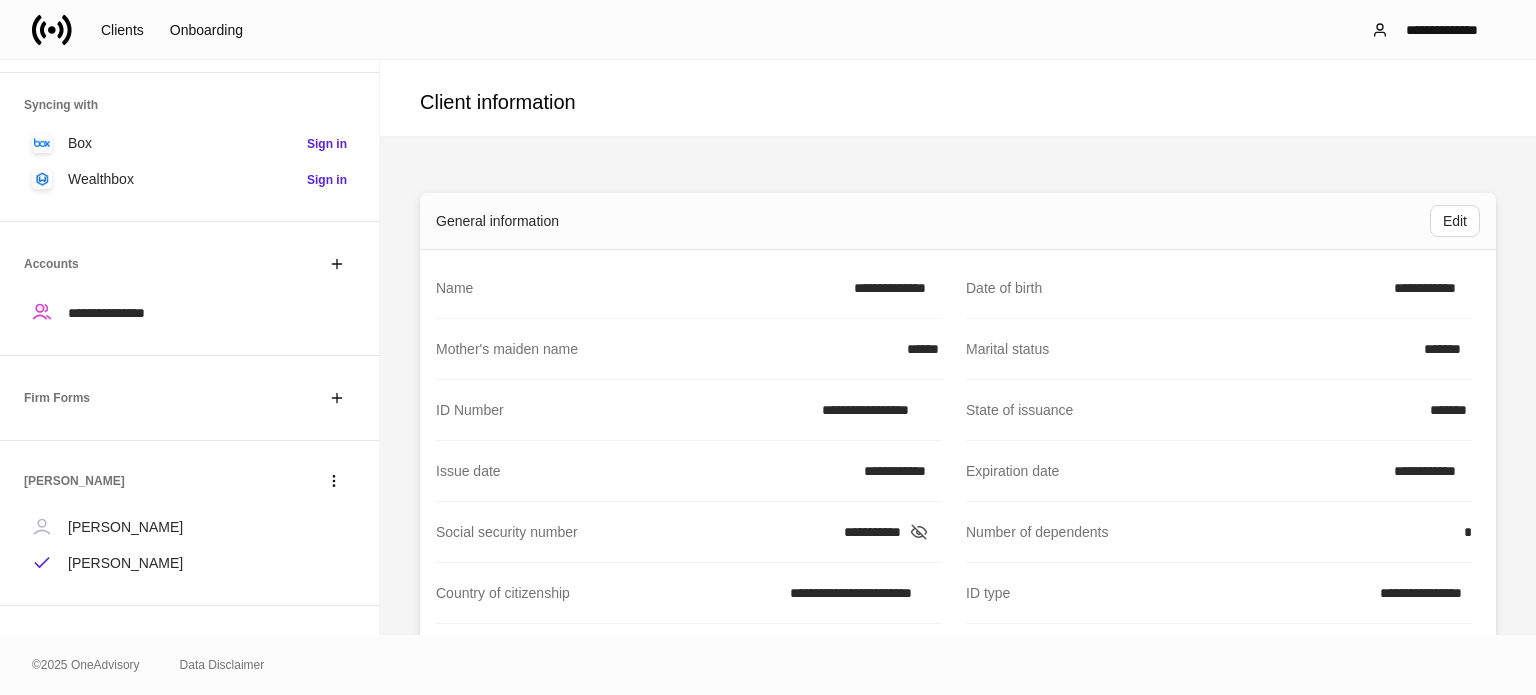 click at bounding box center (60, 30) 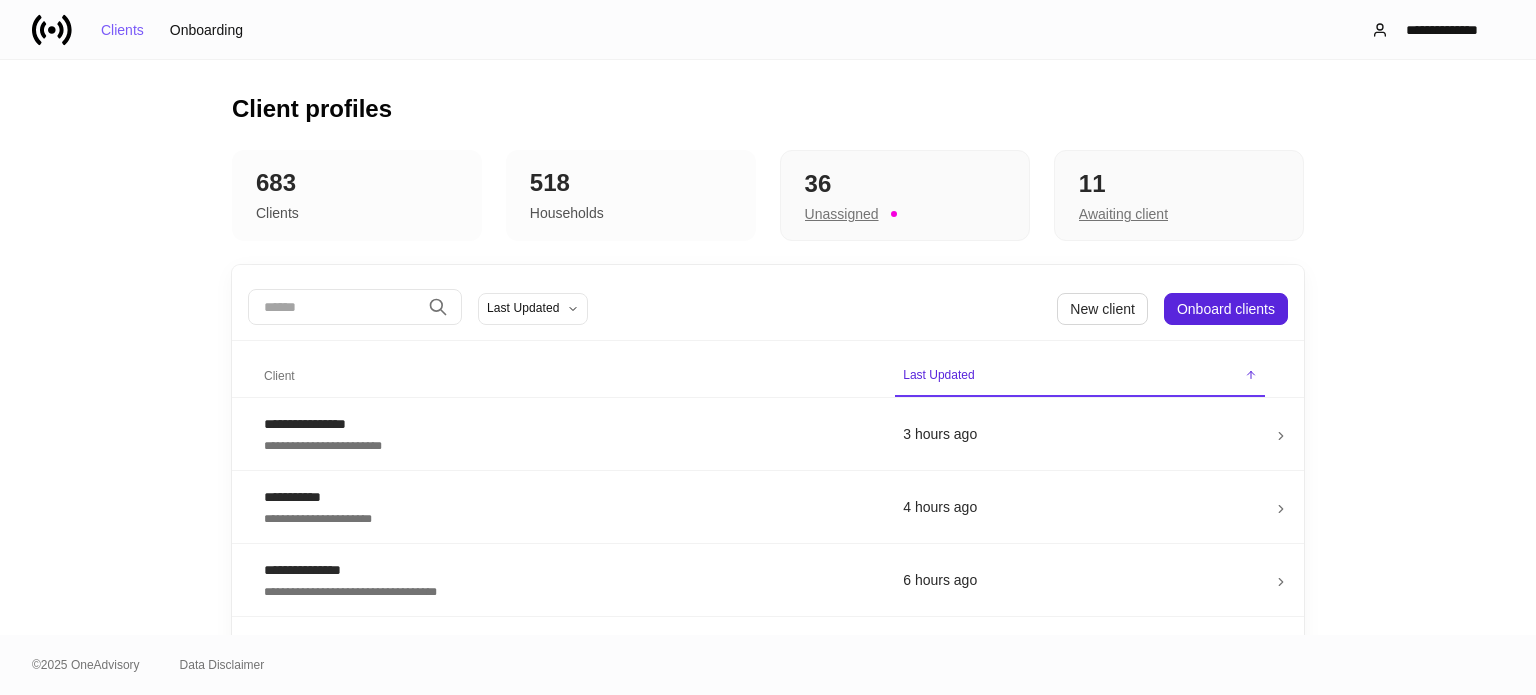 drag, startPoint x: 307, startPoint y: 279, endPoint x: 310, endPoint y: 306, distance: 27.166155 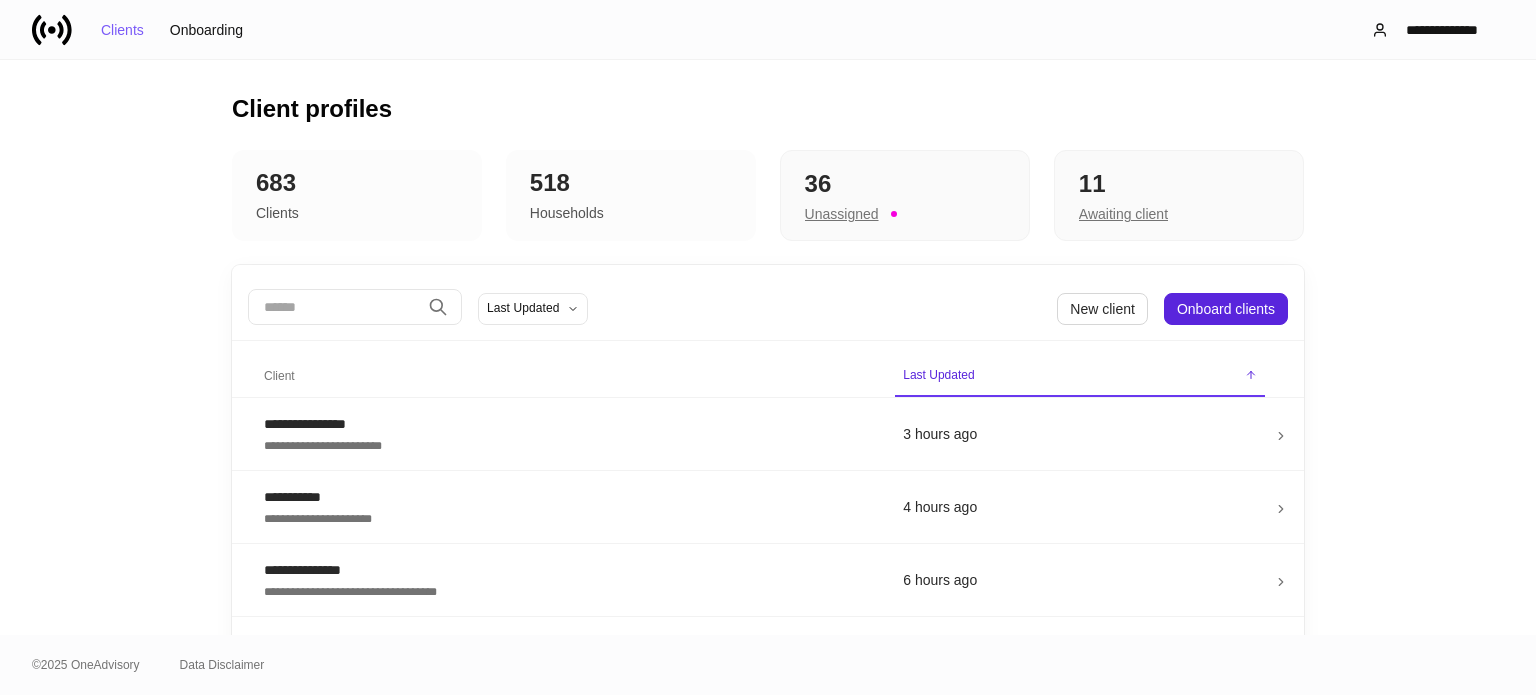 click on "​ Last Updated New client Onboard clients" at bounding box center (768, 309) 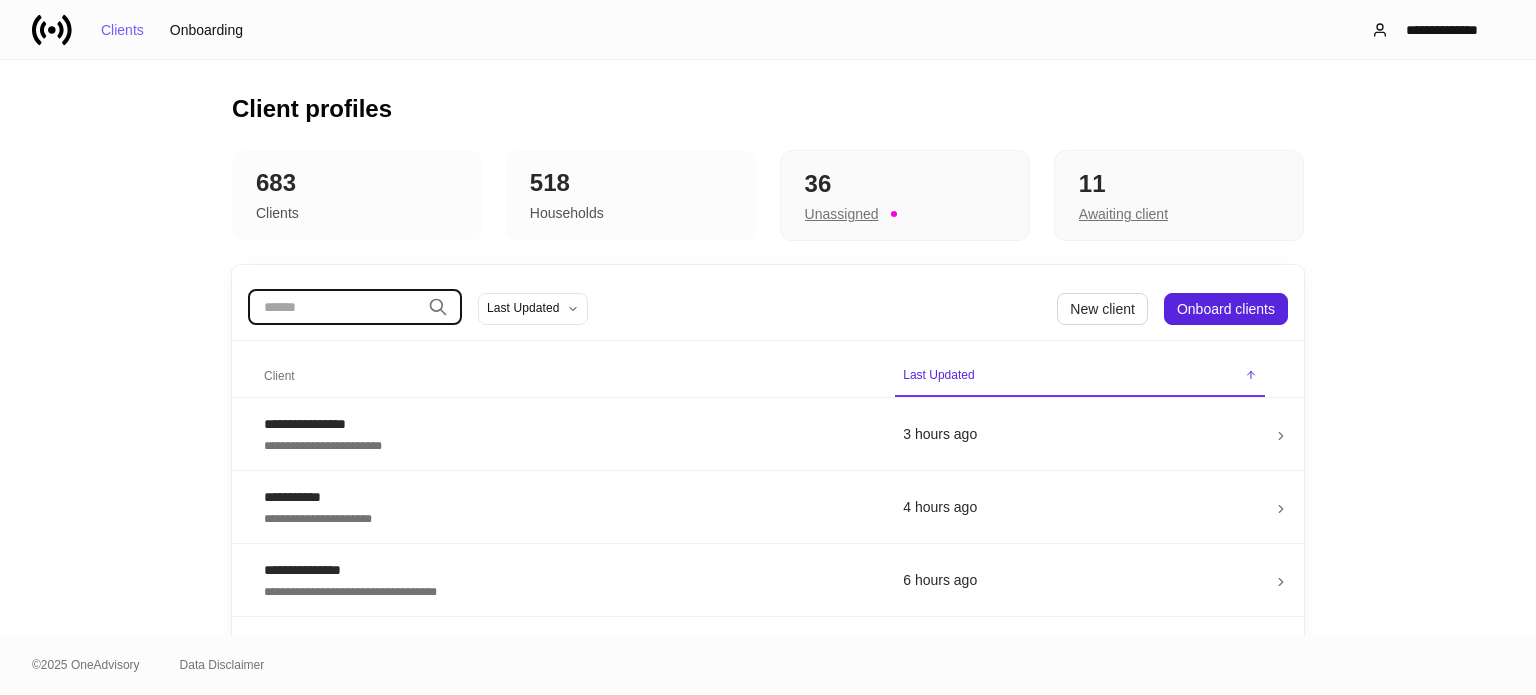 click at bounding box center (334, 307) 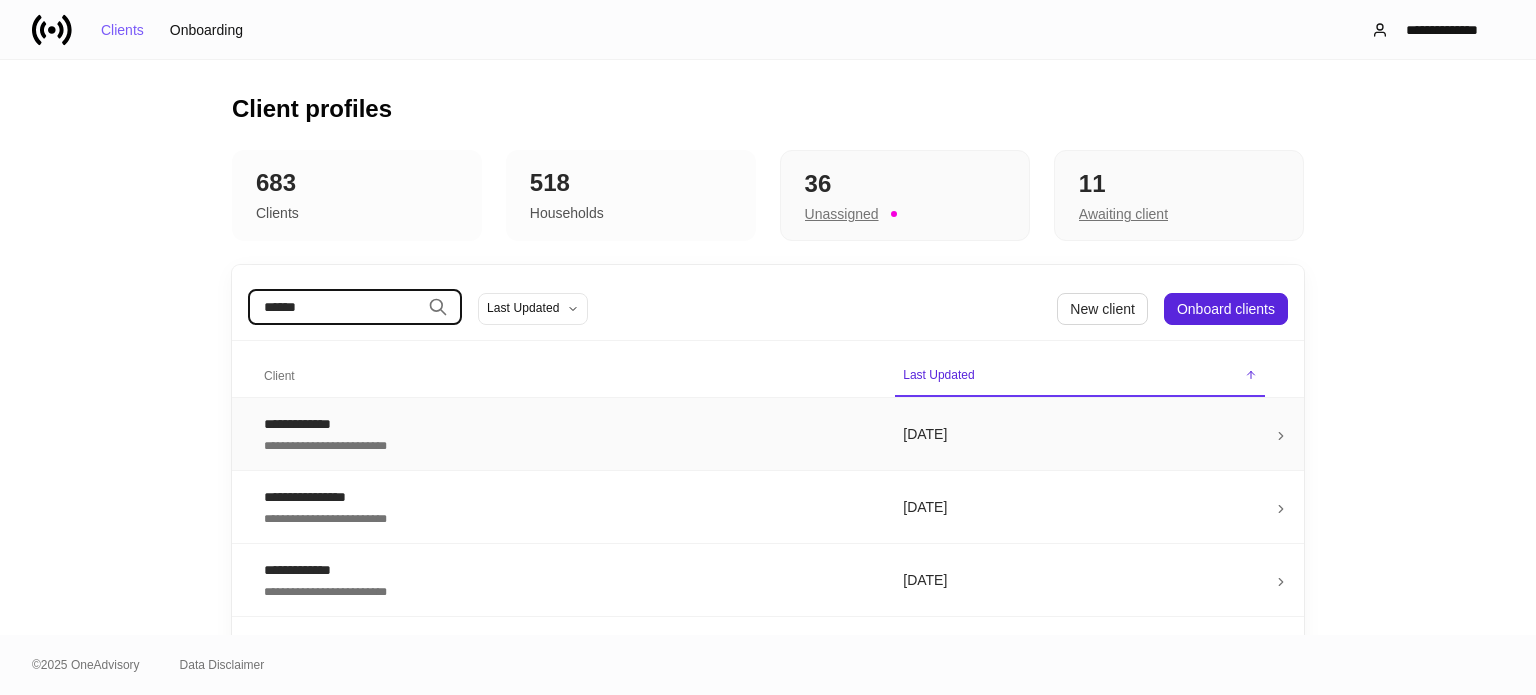 type on "******" 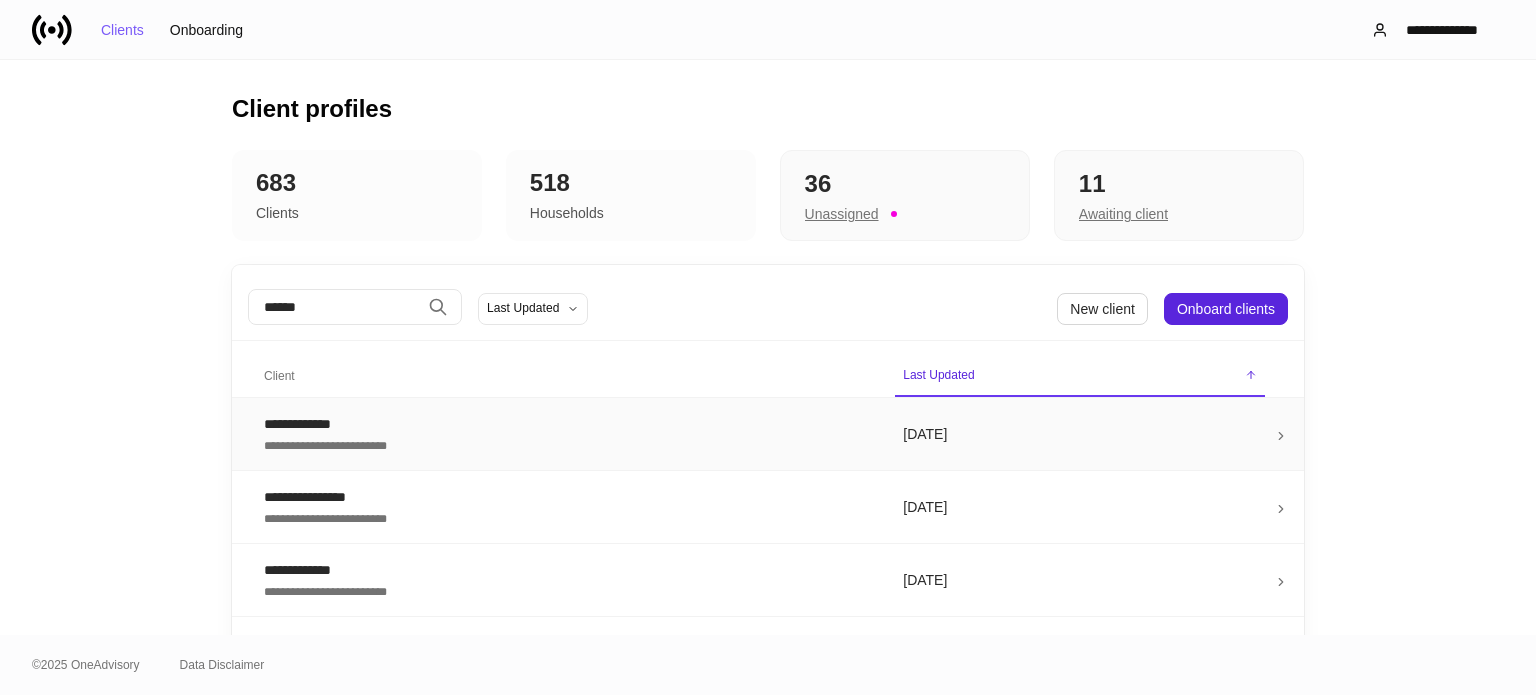 click on "**********" at bounding box center [567, 424] 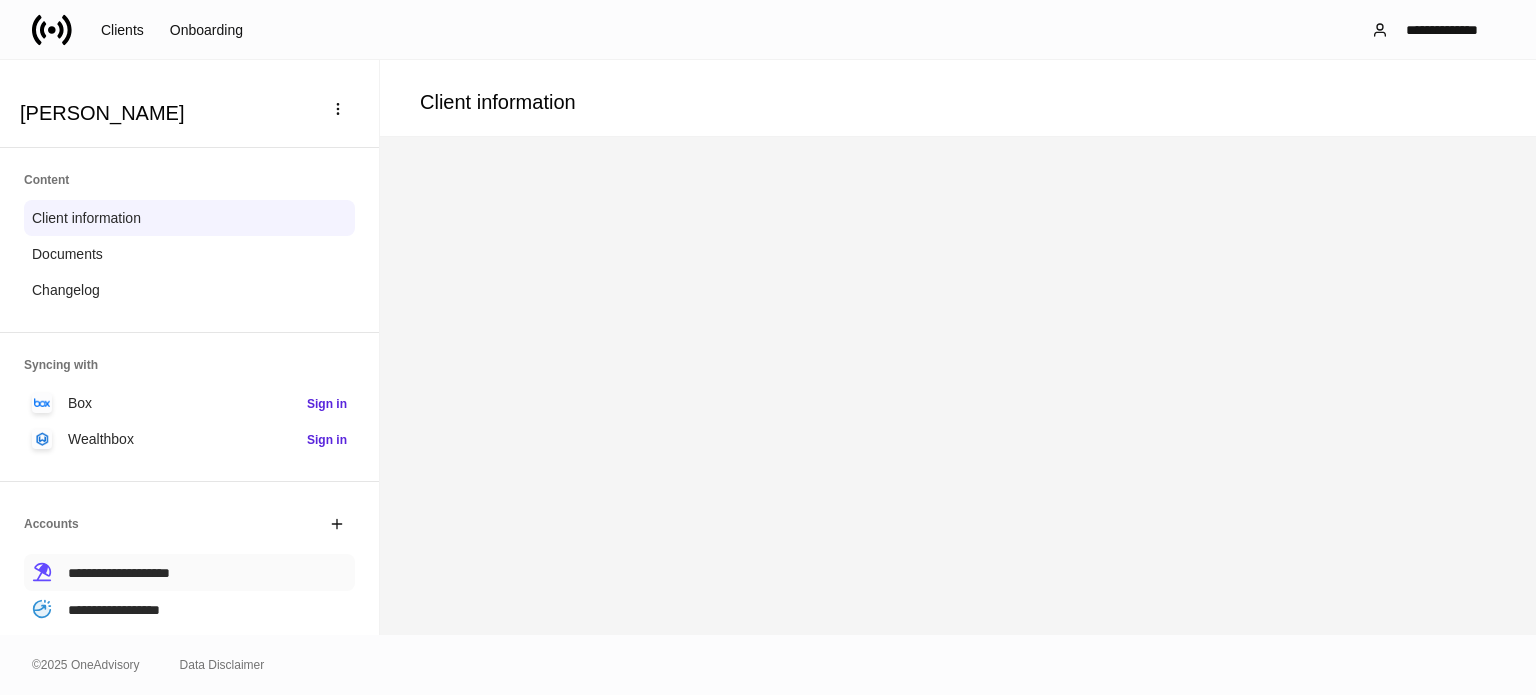 click on "**********" at bounding box center (119, 573) 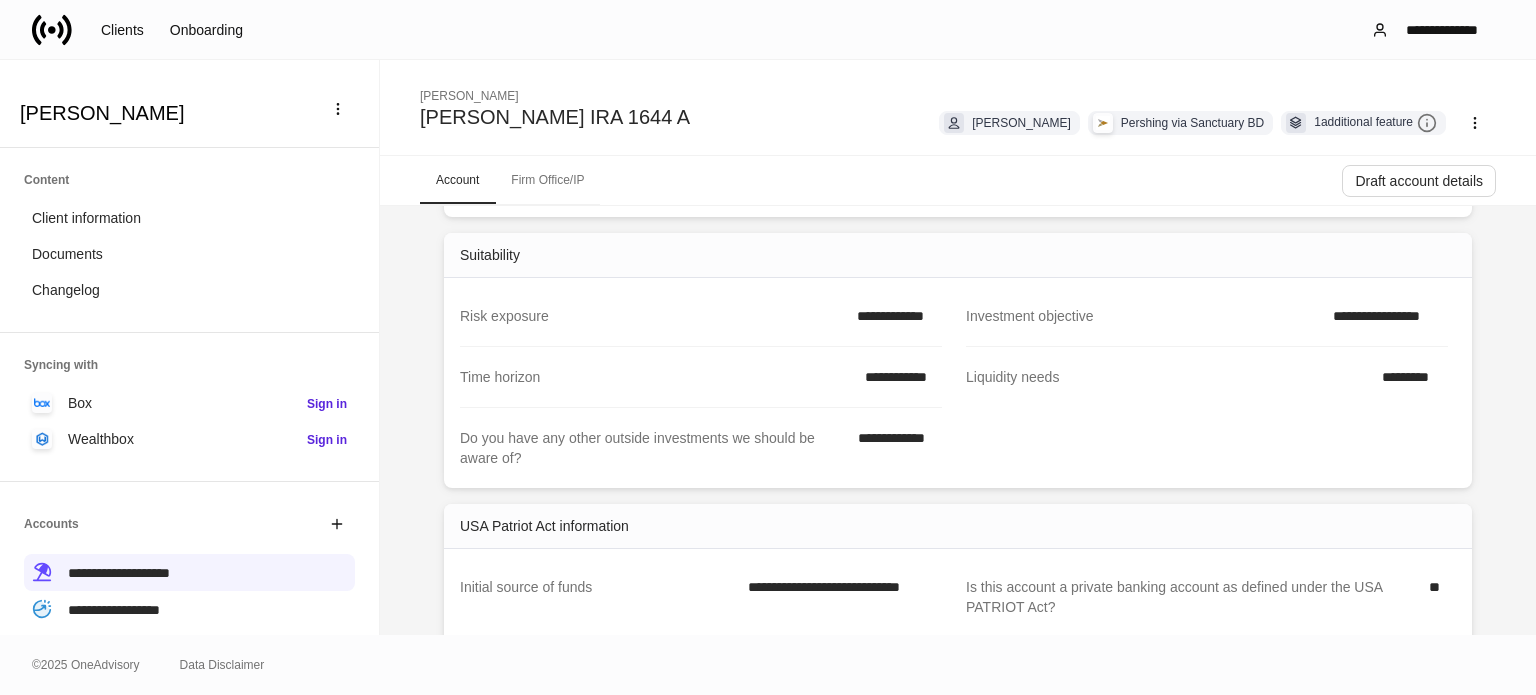scroll, scrollTop: 1159, scrollLeft: 0, axis: vertical 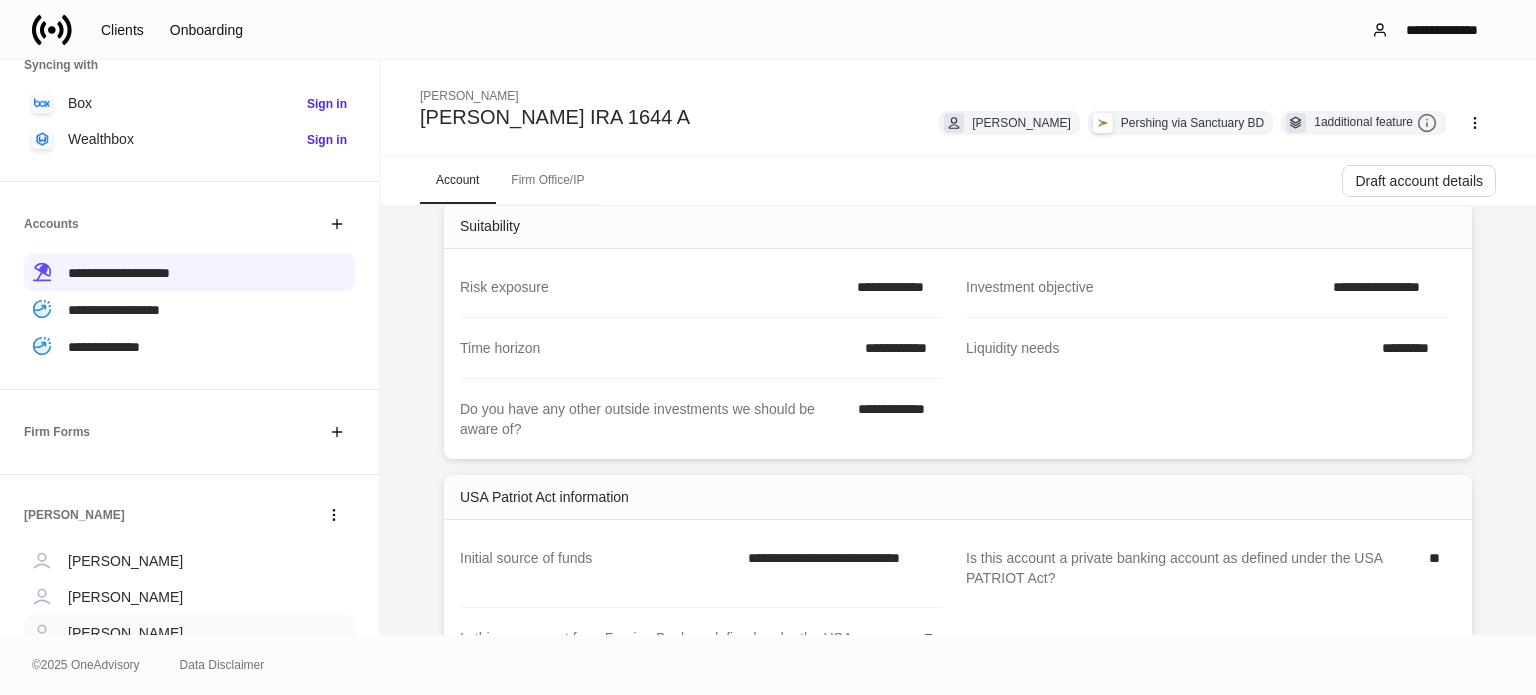 click on "[PERSON_NAME]" at bounding box center (125, 633) 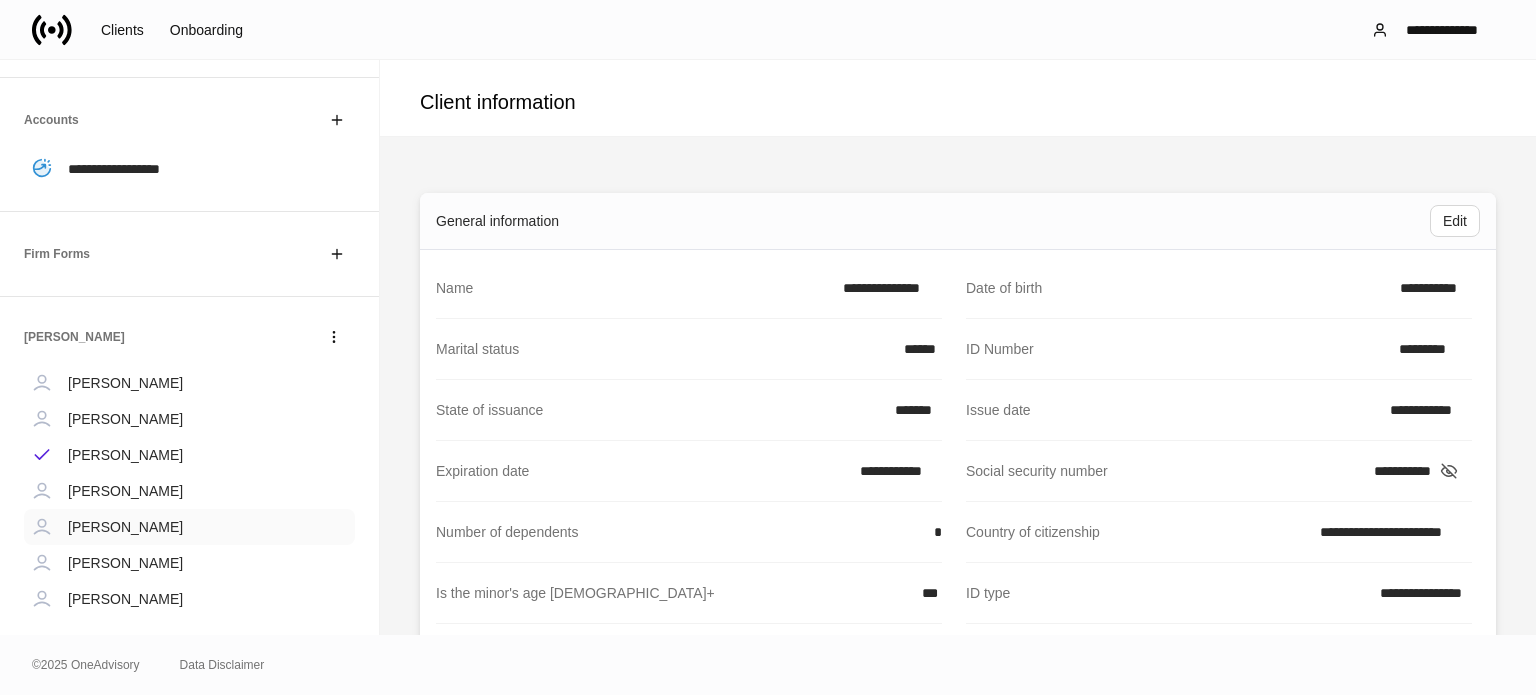 scroll, scrollTop: 440, scrollLeft: 0, axis: vertical 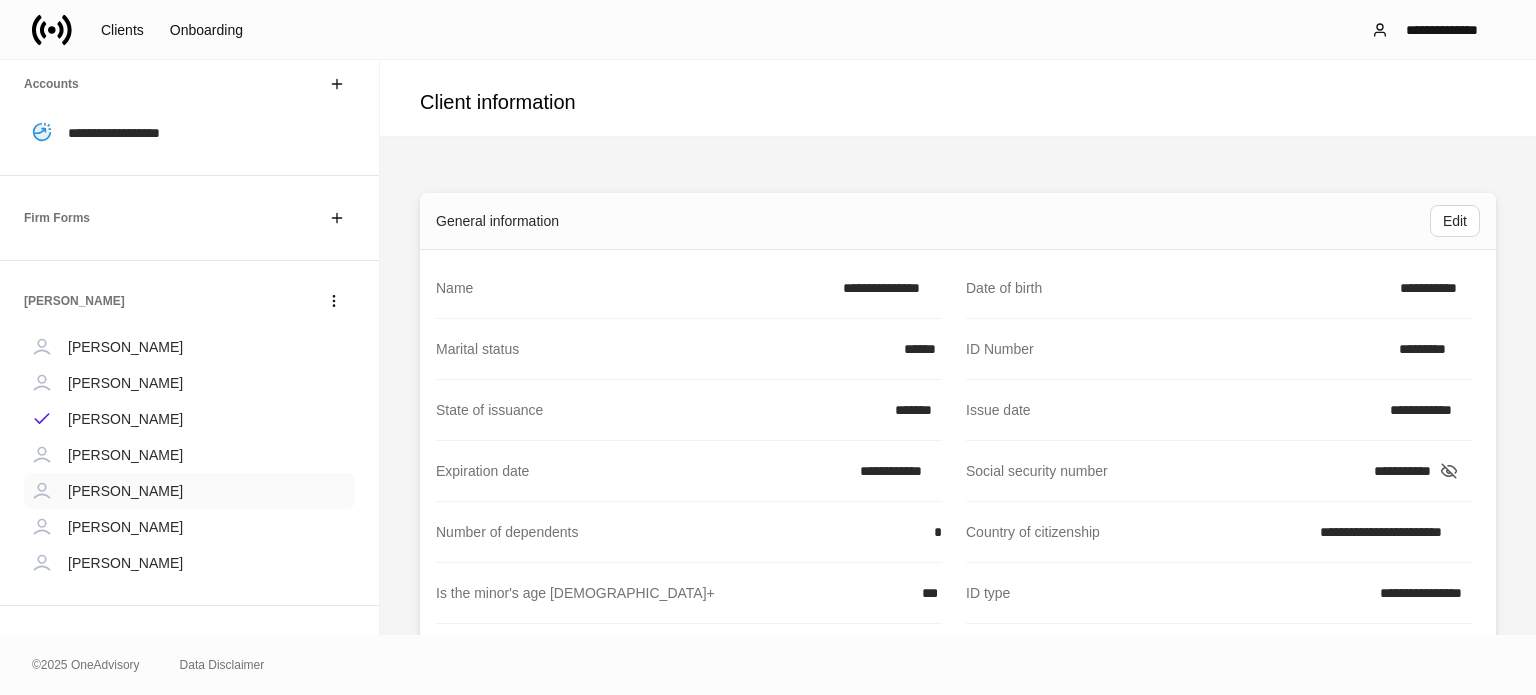 click on "[PERSON_NAME]" at bounding box center [125, 491] 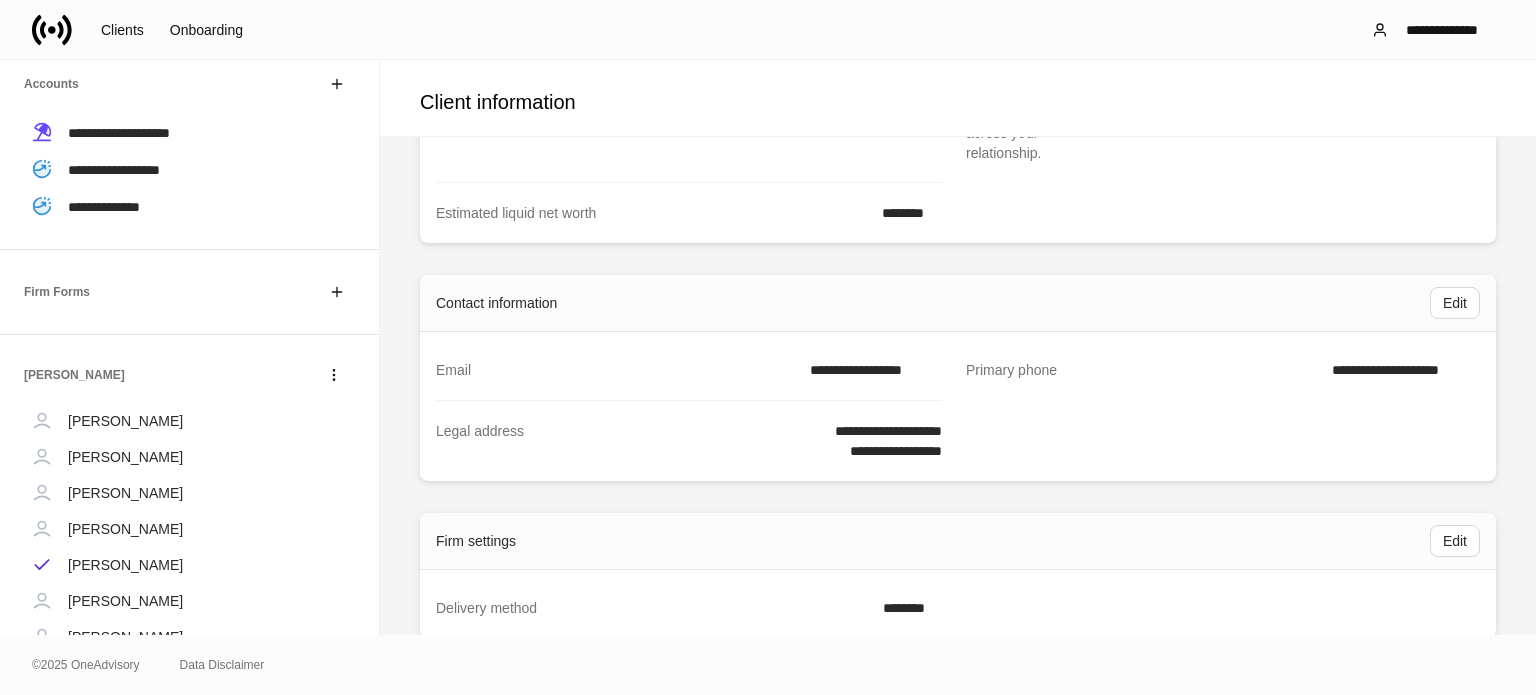 scroll, scrollTop: 1300, scrollLeft: 0, axis: vertical 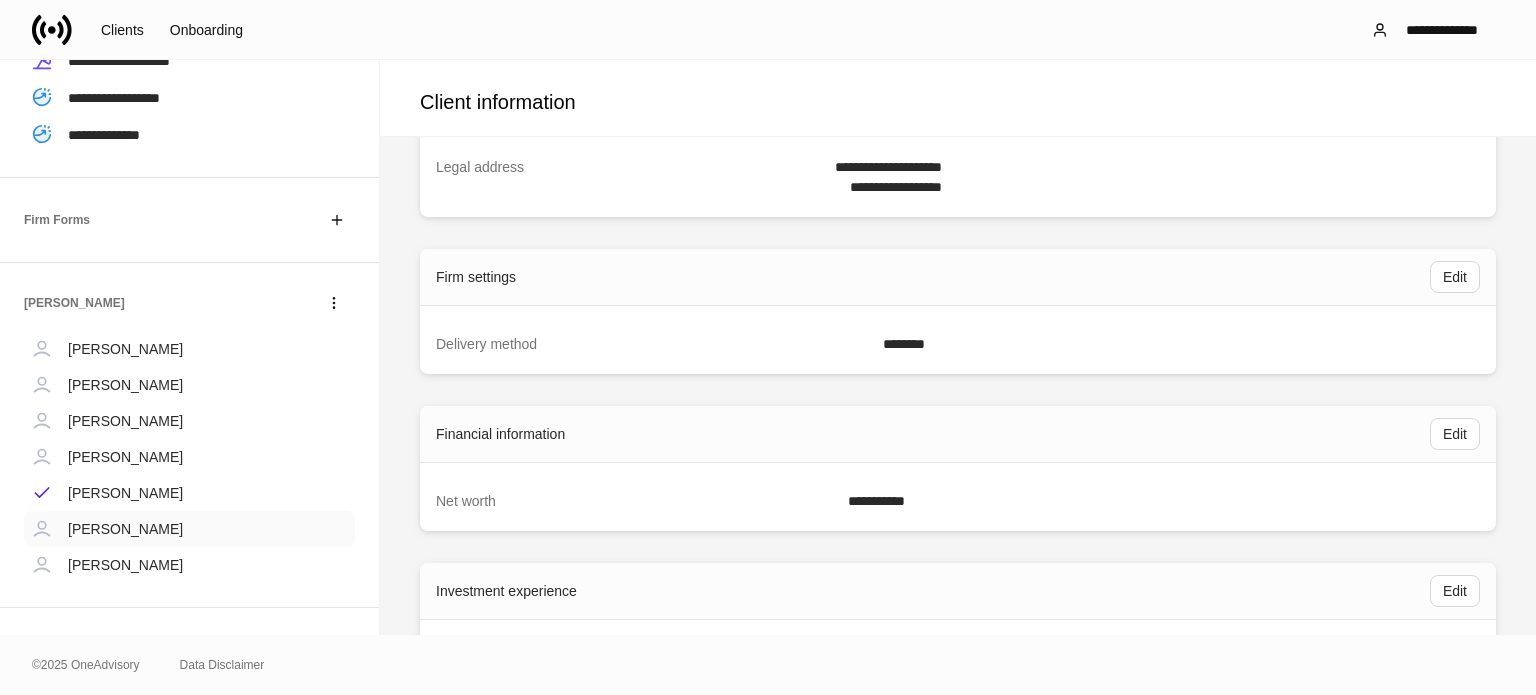 click on "[PERSON_NAME]" at bounding box center (125, 529) 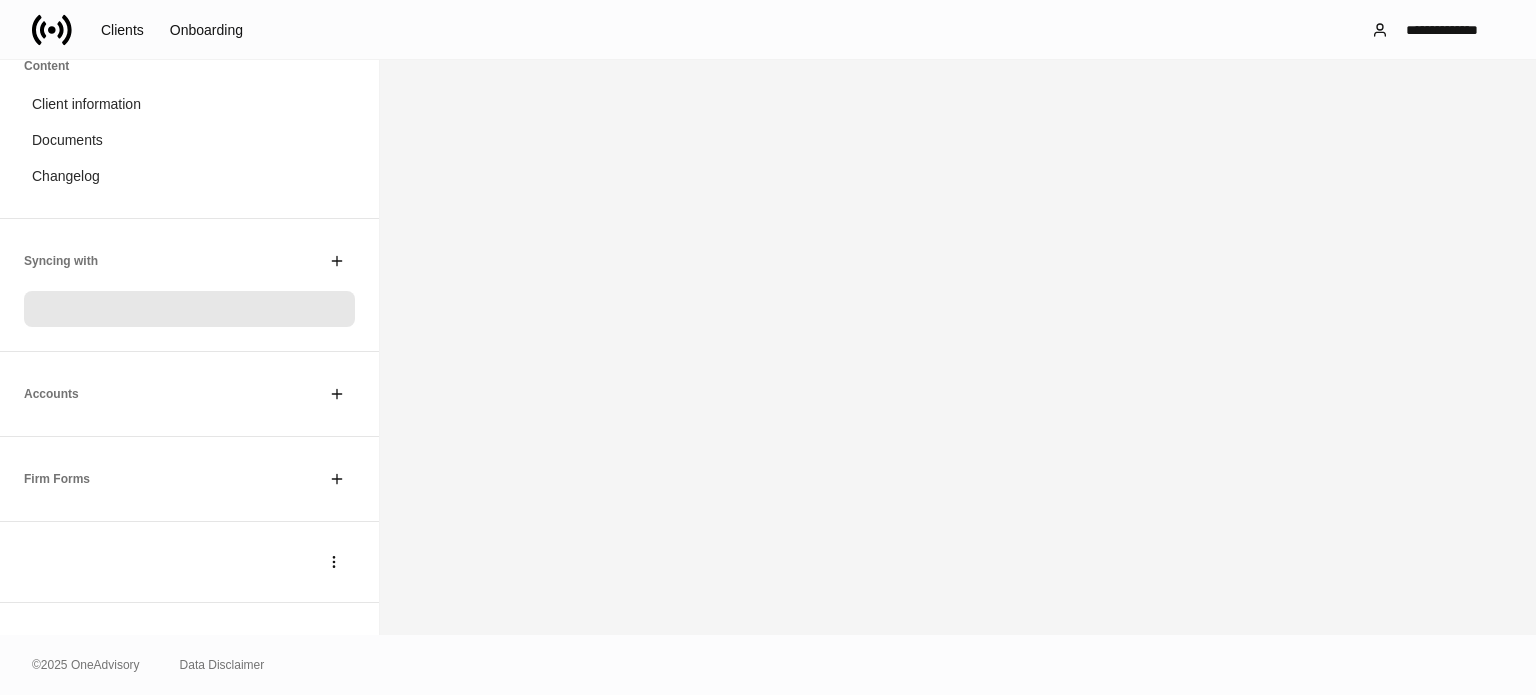 scroll, scrollTop: 0, scrollLeft: 0, axis: both 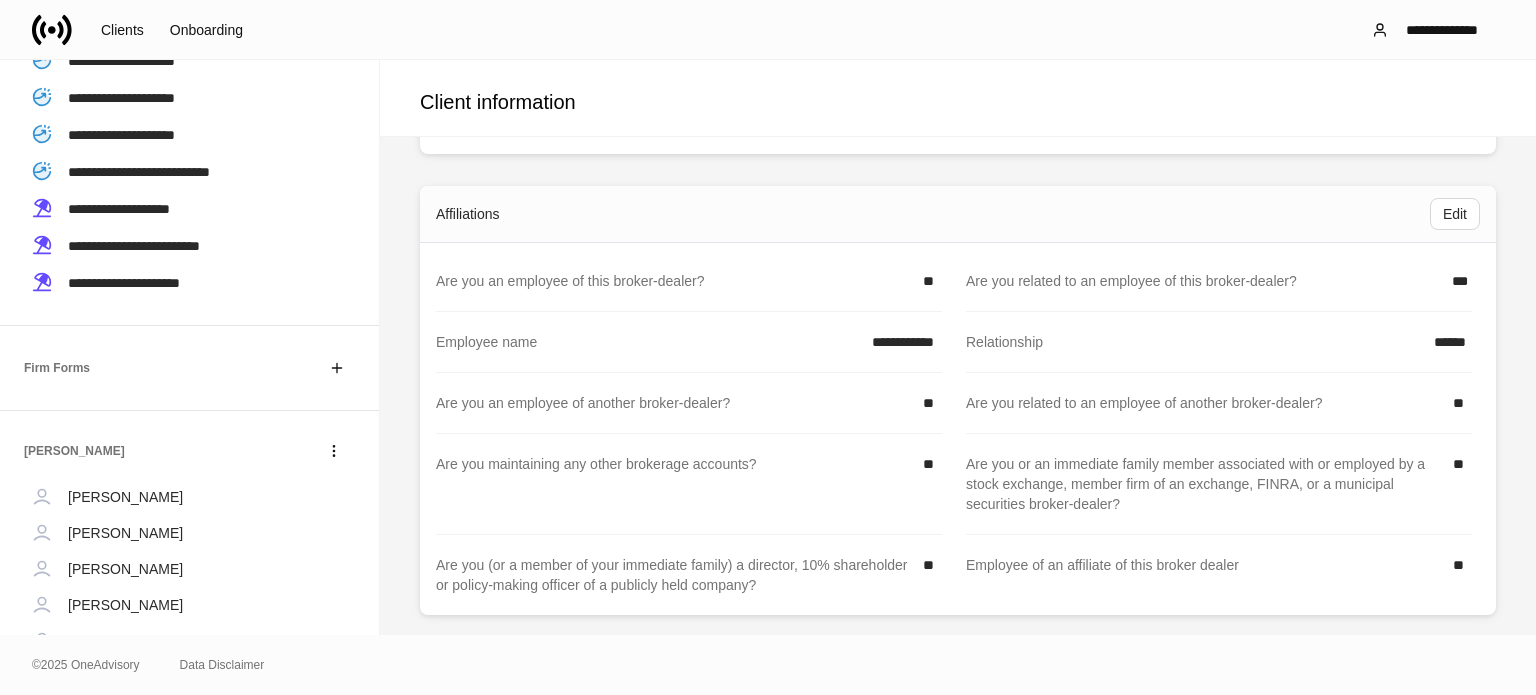 click at bounding box center (60, 30) 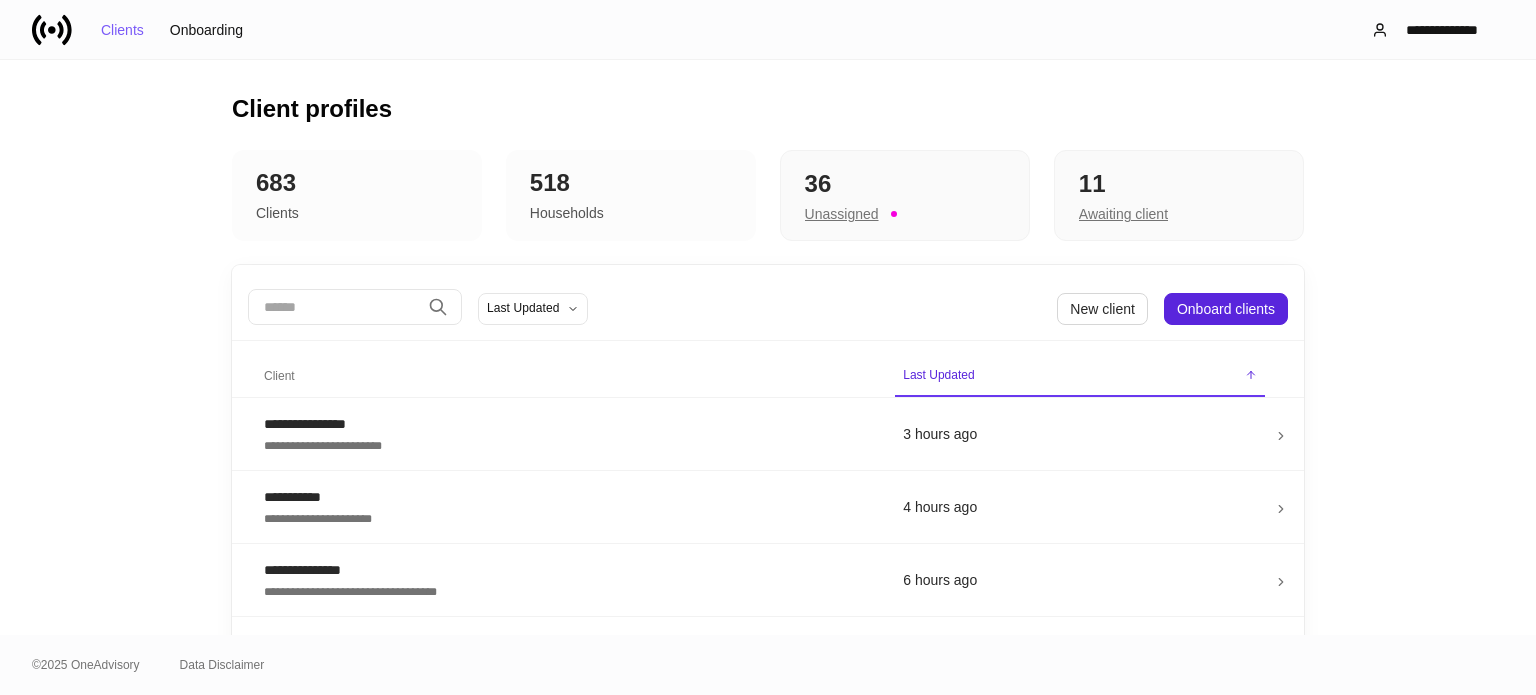 click at bounding box center [334, 307] 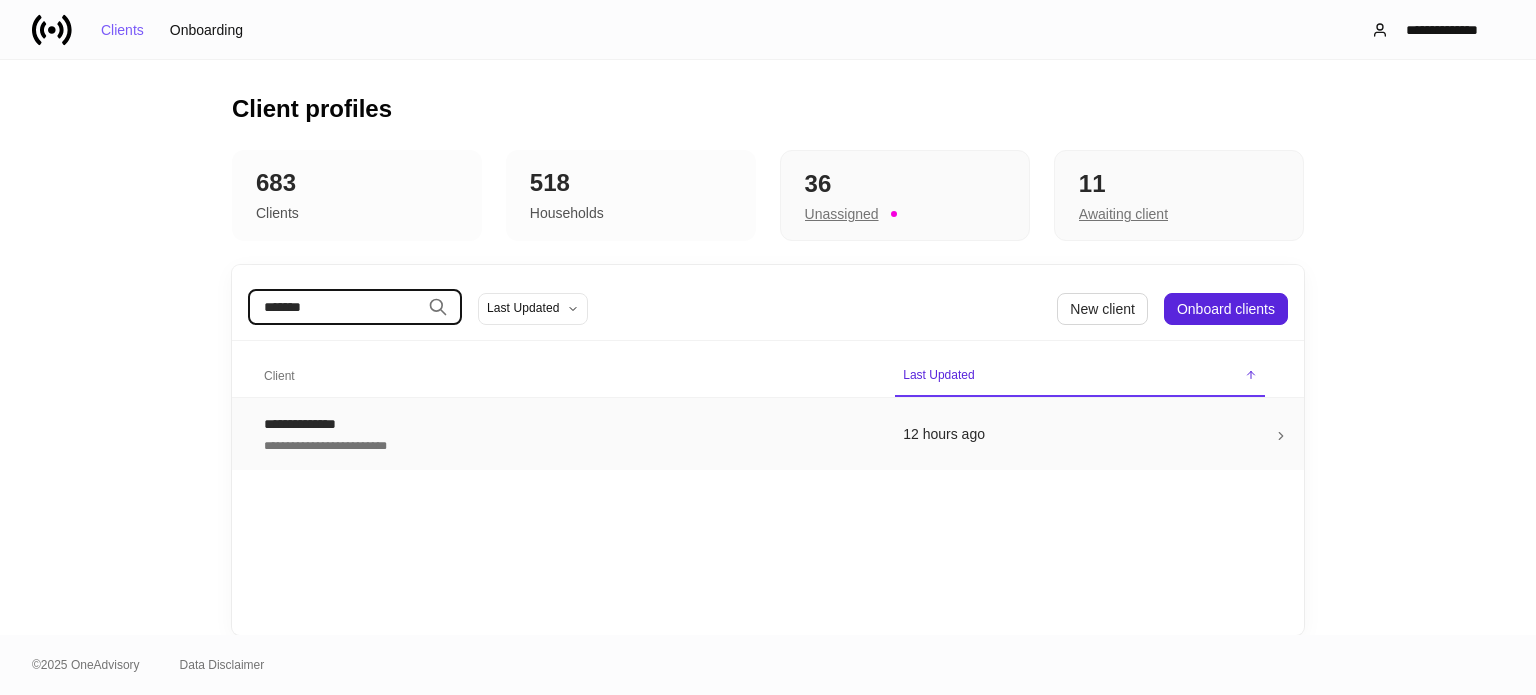 type on "*******" 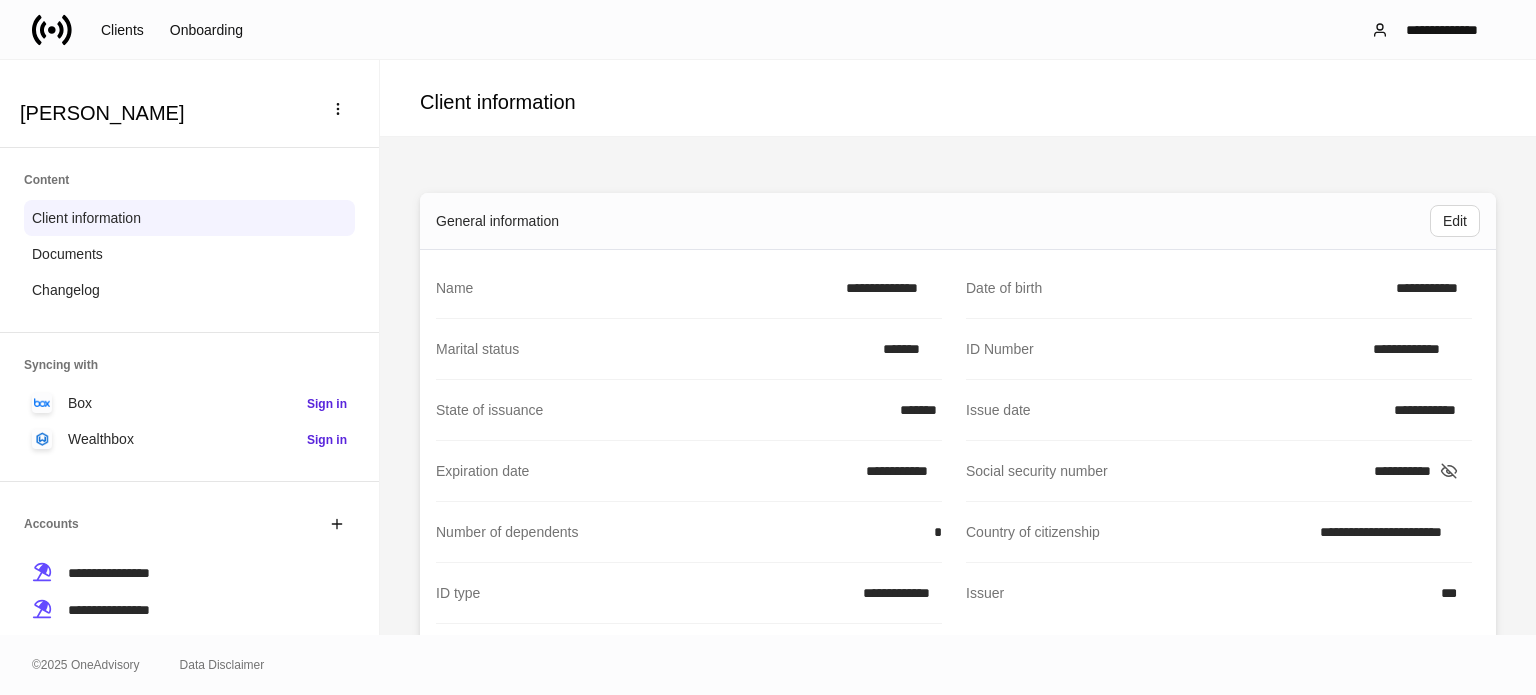 scroll, scrollTop: 100, scrollLeft: 0, axis: vertical 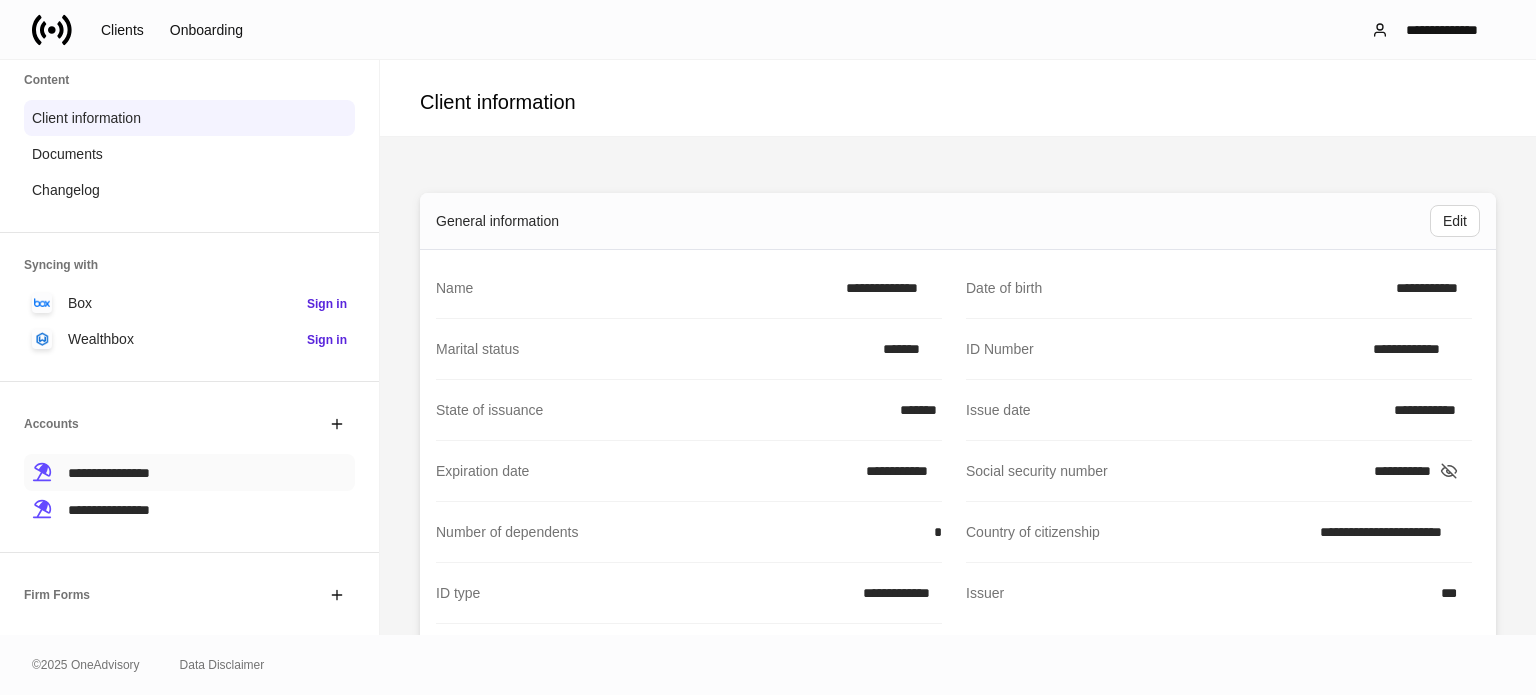 click on "**********" at bounding box center (189, 472) 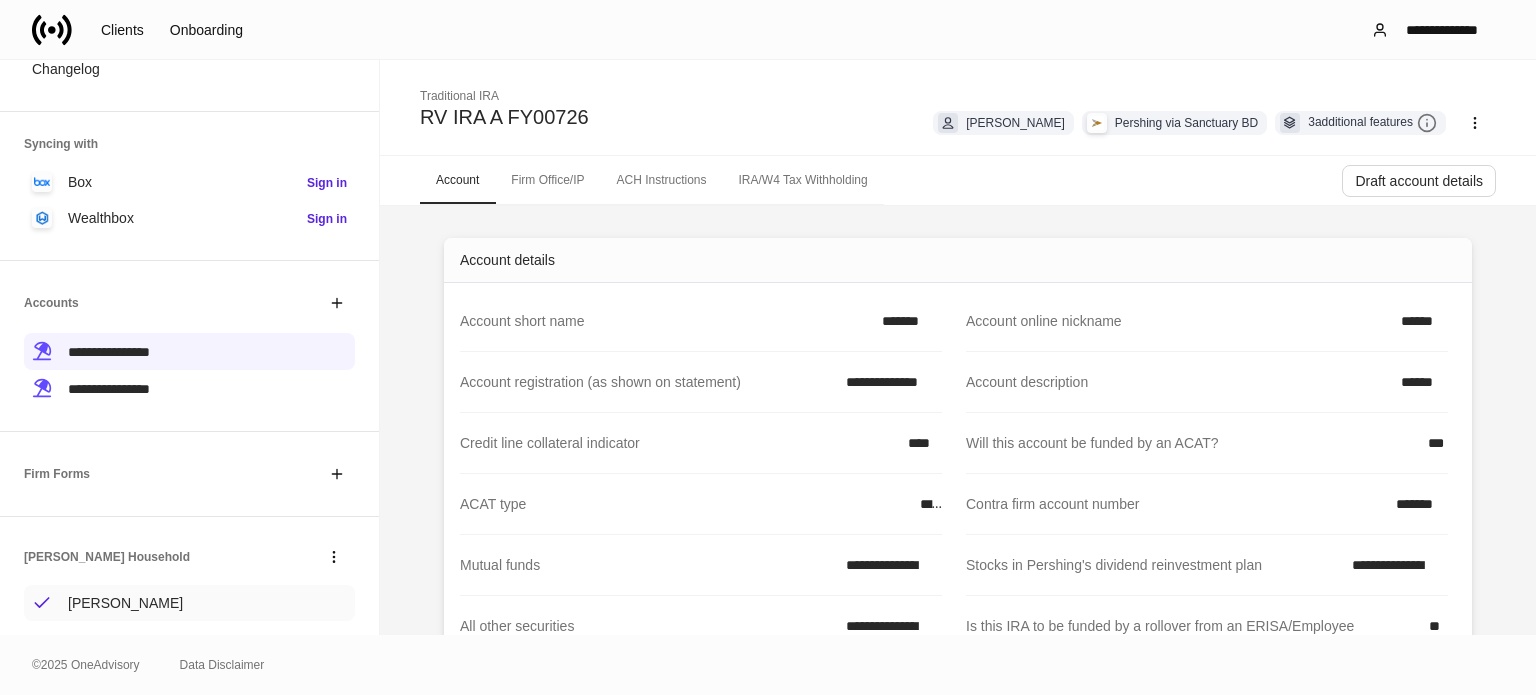 scroll, scrollTop: 260, scrollLeft: 0, axis: vertical 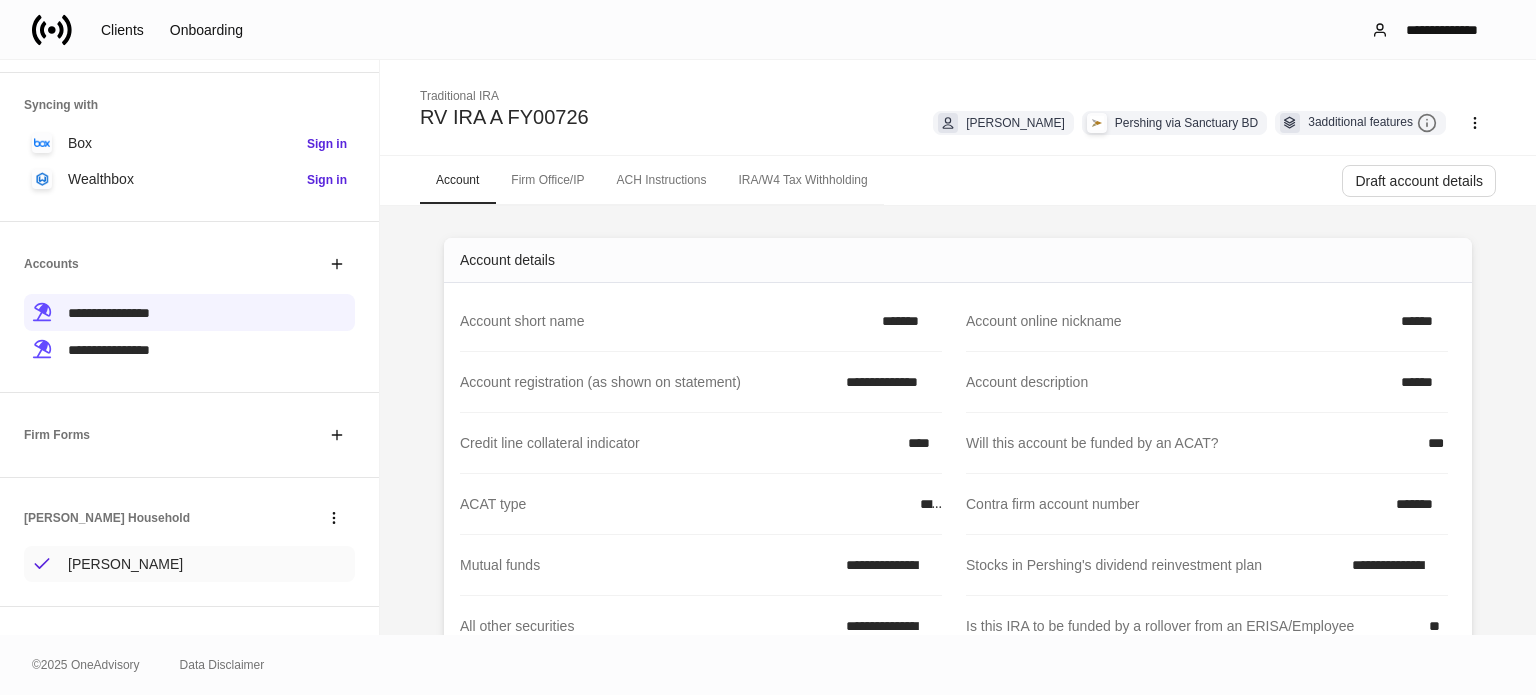 click on "[PERSON_NAME]" at bounding box center [125, 564] 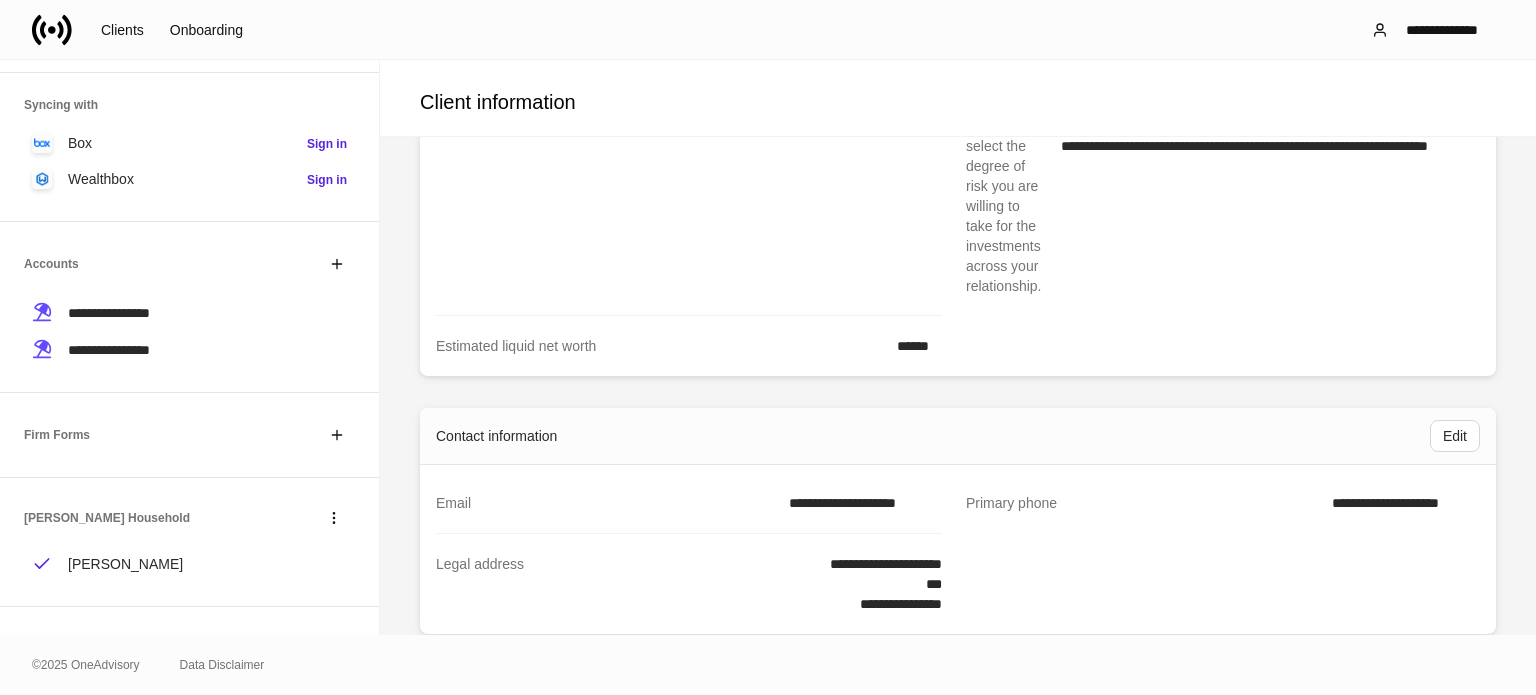 scroll, scrollTop: 1100, scrollLeft: 0, axis: vertical 